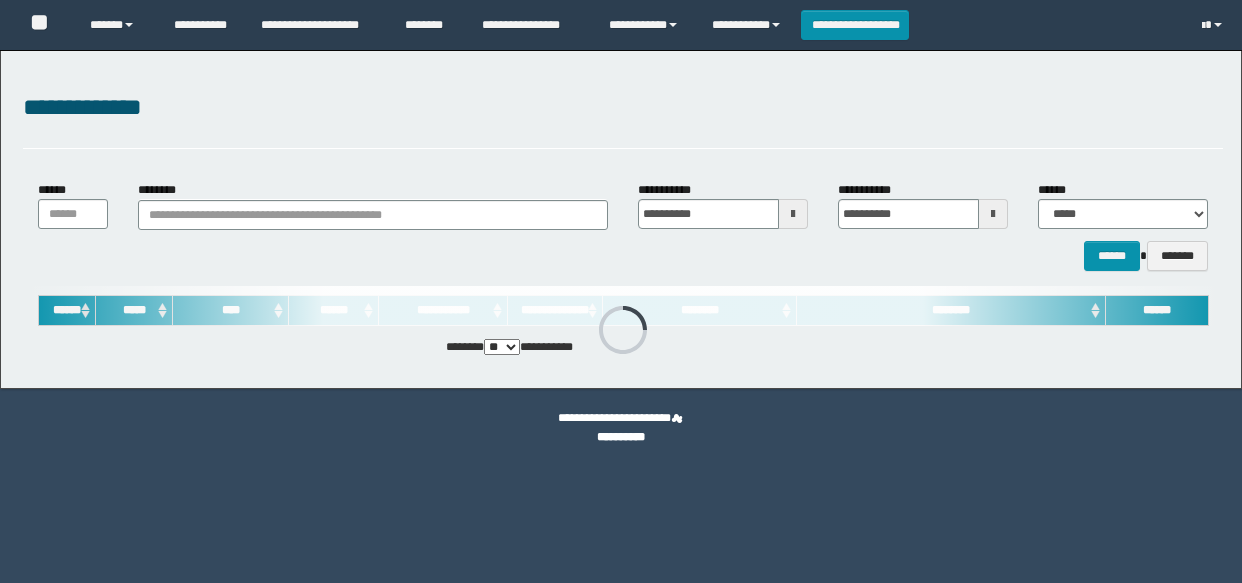 scroll, scrollTop: 0, scrollLeft: 0, axis: both 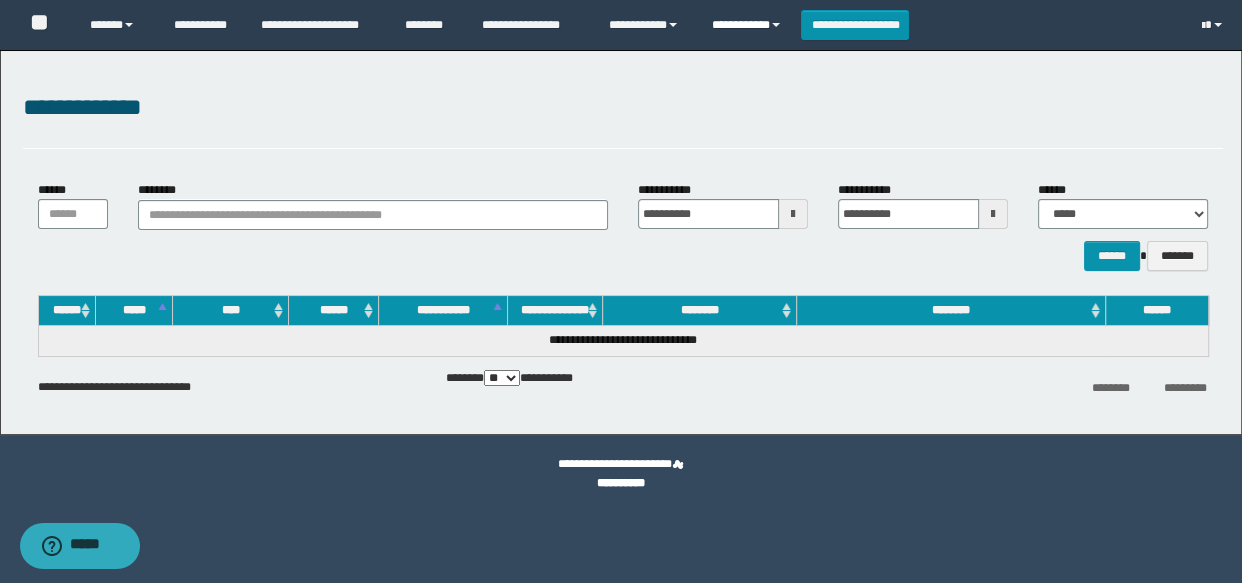 click on "**********" at bounding box center (749, 25) 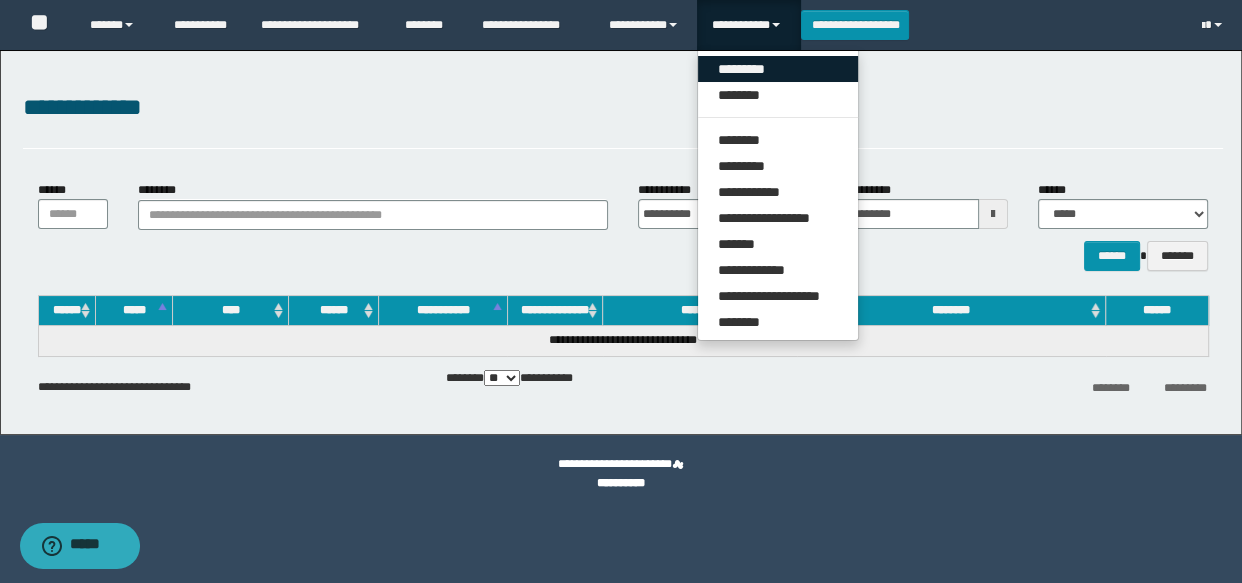 click on "*********" at bounding box center (778, 69) 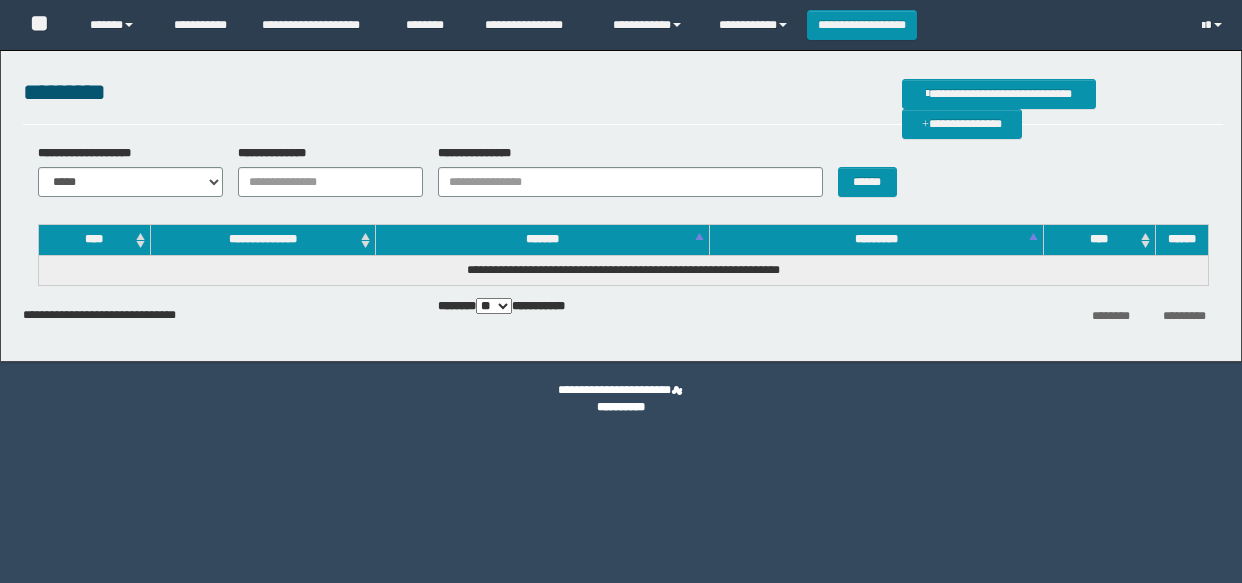 scroll, scrollTop: 0, scrollLeft: 0, axis: both 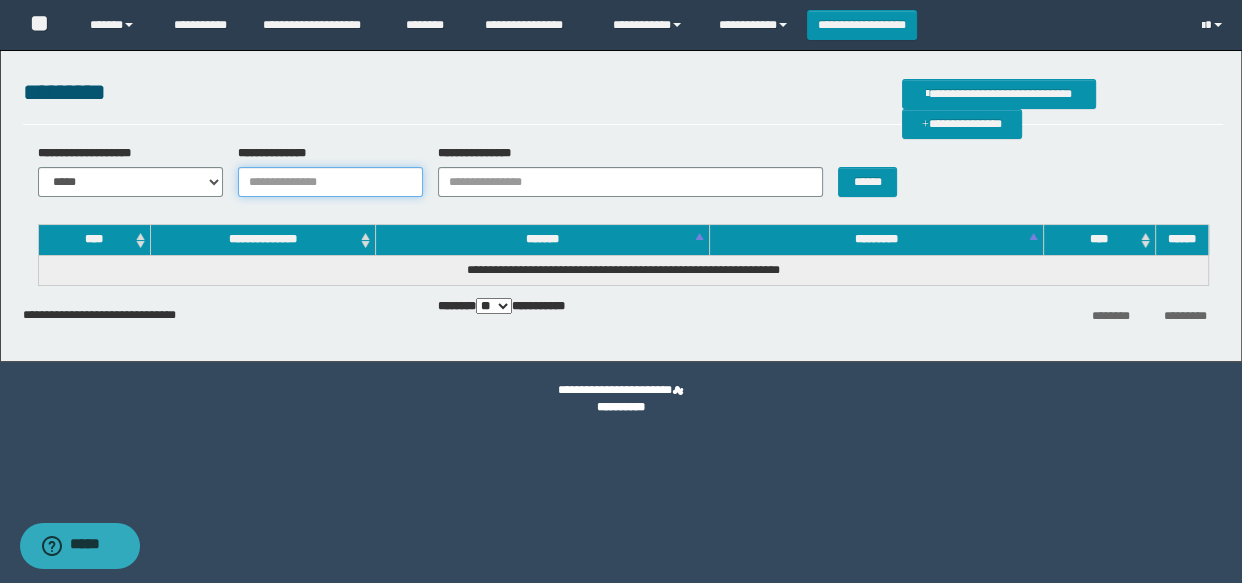 click on "**********" at bounding box center [330, 182] 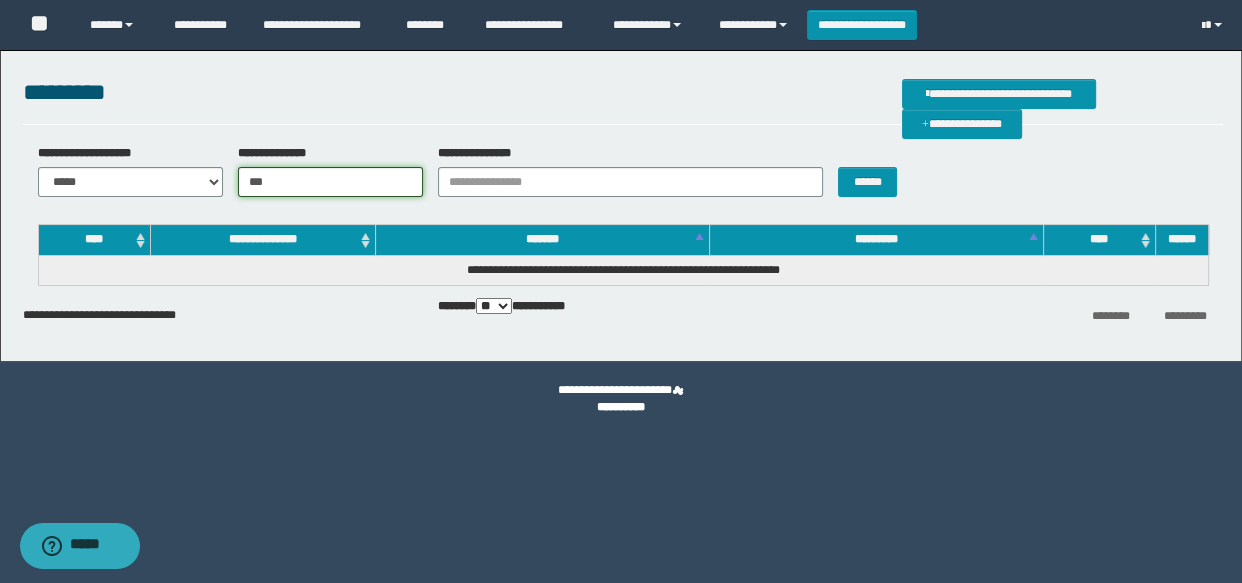 type on "********" 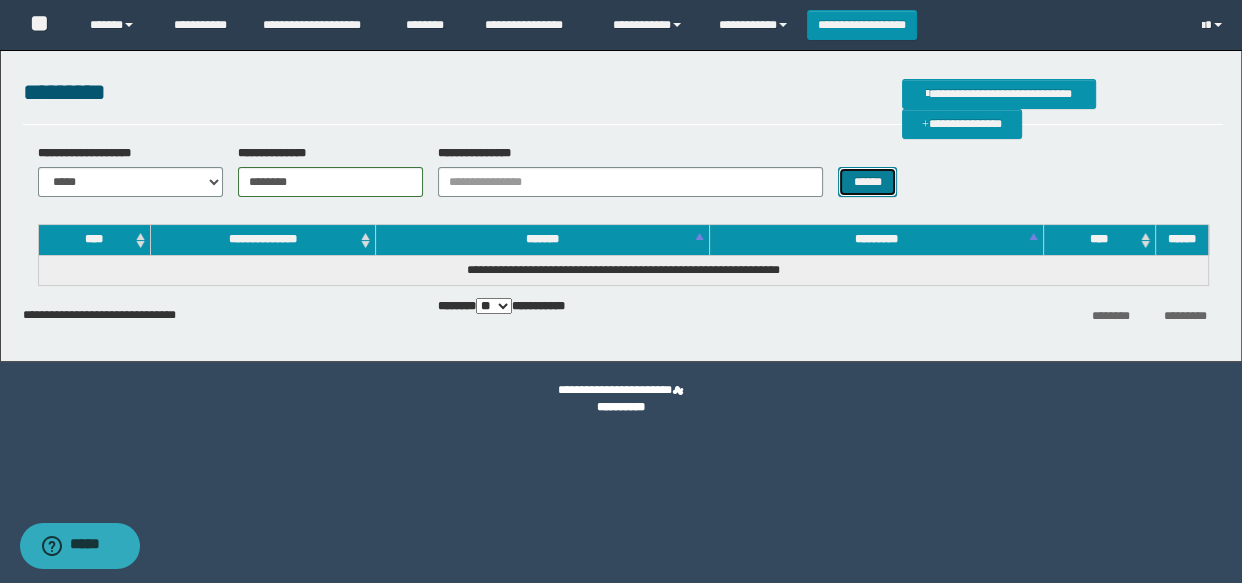 click on "******" at bounding box center [867, 182] 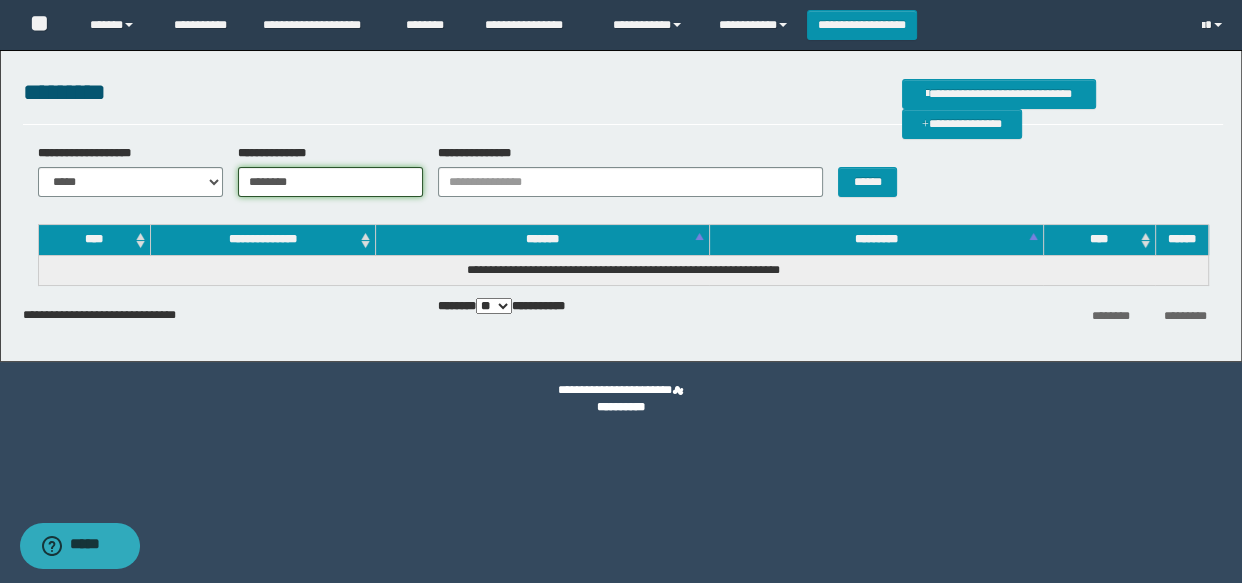 drag, startPoint x: 366, startPoint y: 178, endPoint x: 227, endPoint y: 192, distance: 139.70326 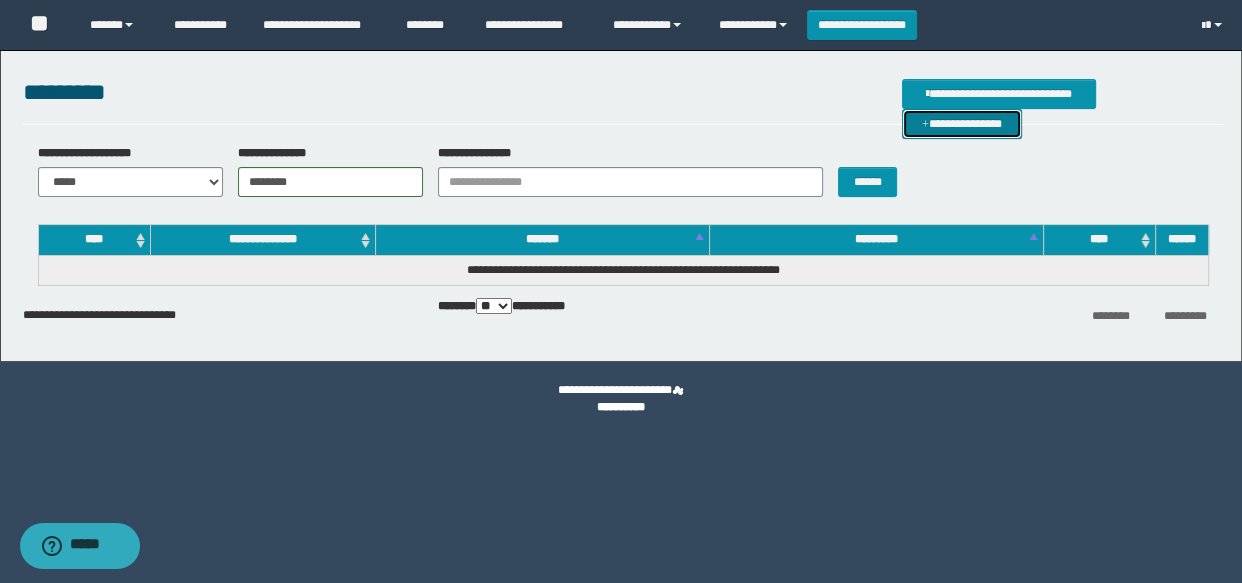 click on "**********" at bounding box center (962, 124) 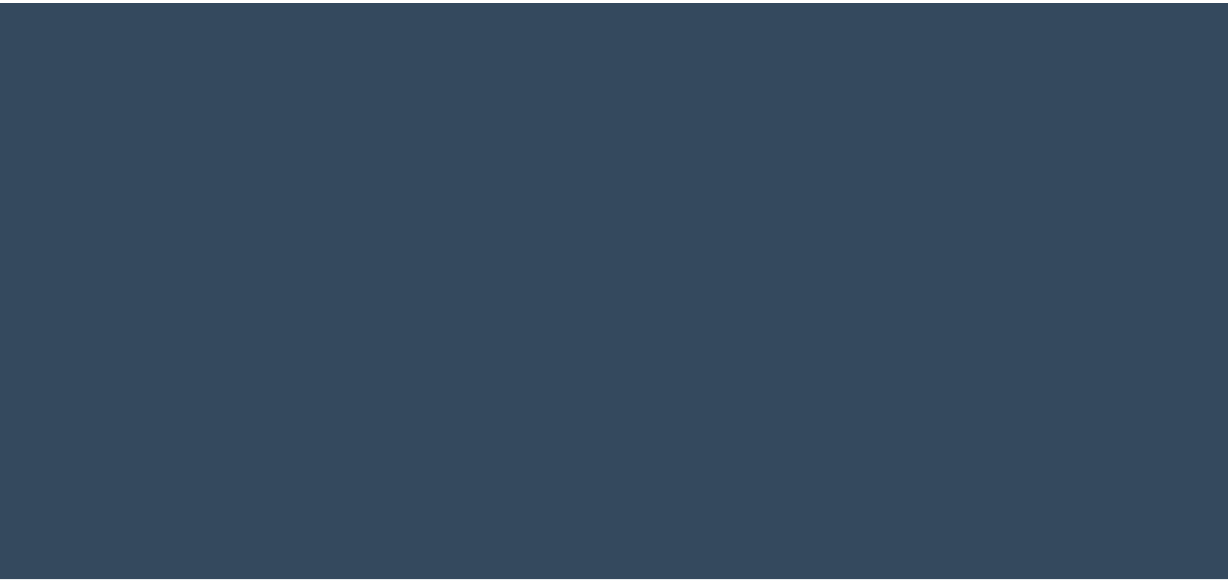 scroll, scrollTop: 0, scrollLeft: 0, axis: both 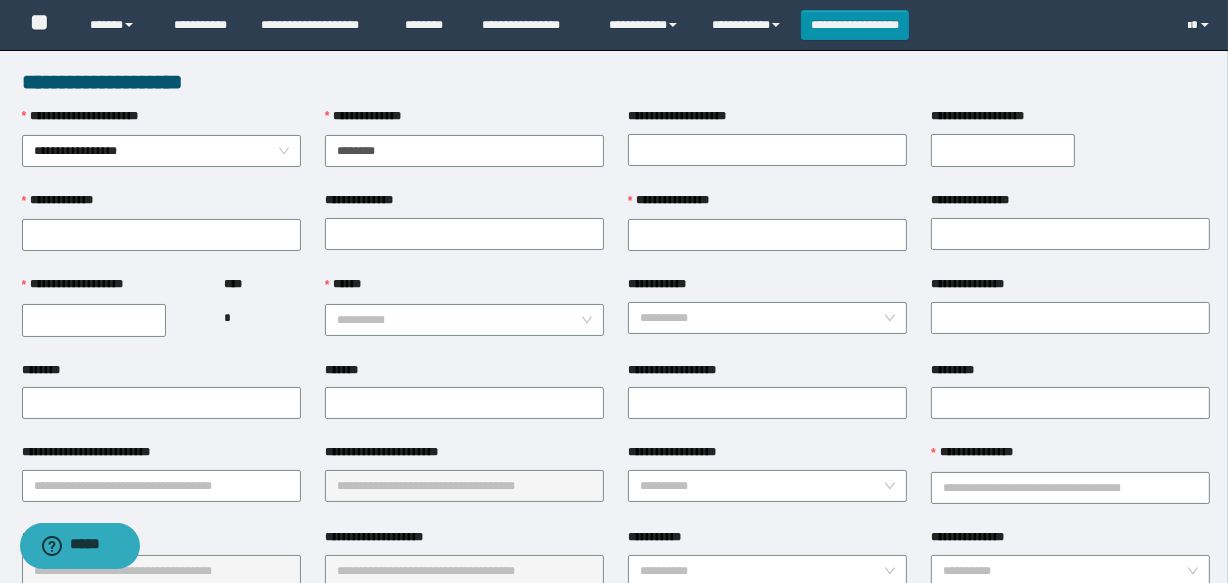 type on "********" 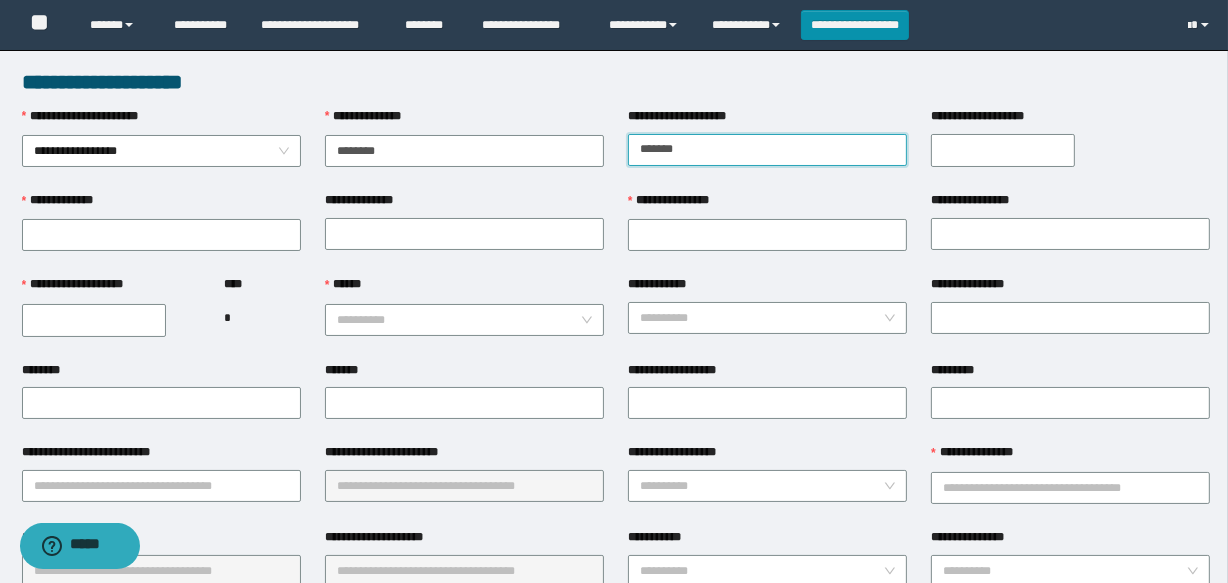 type on "*******" 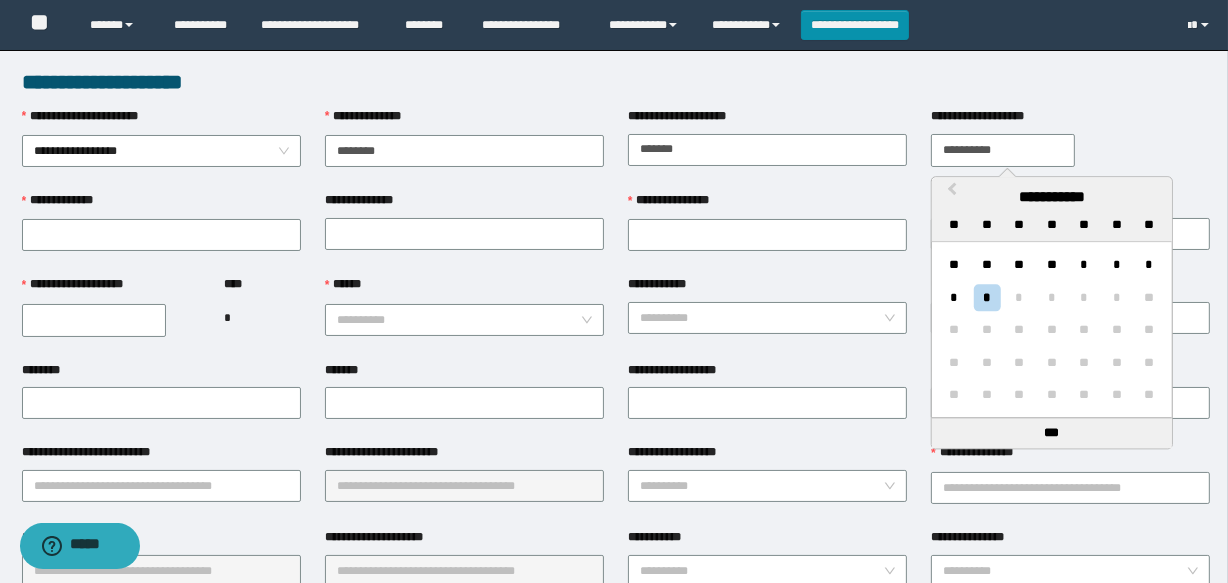 click on "**********" at bounding box center [1003, 150] 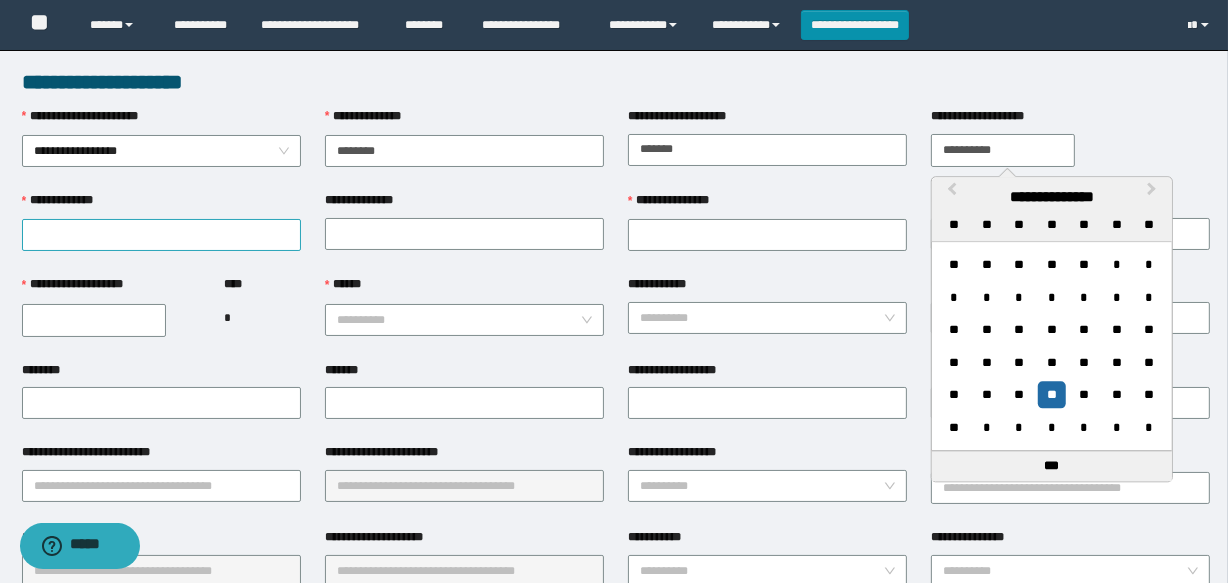 type on "**********" 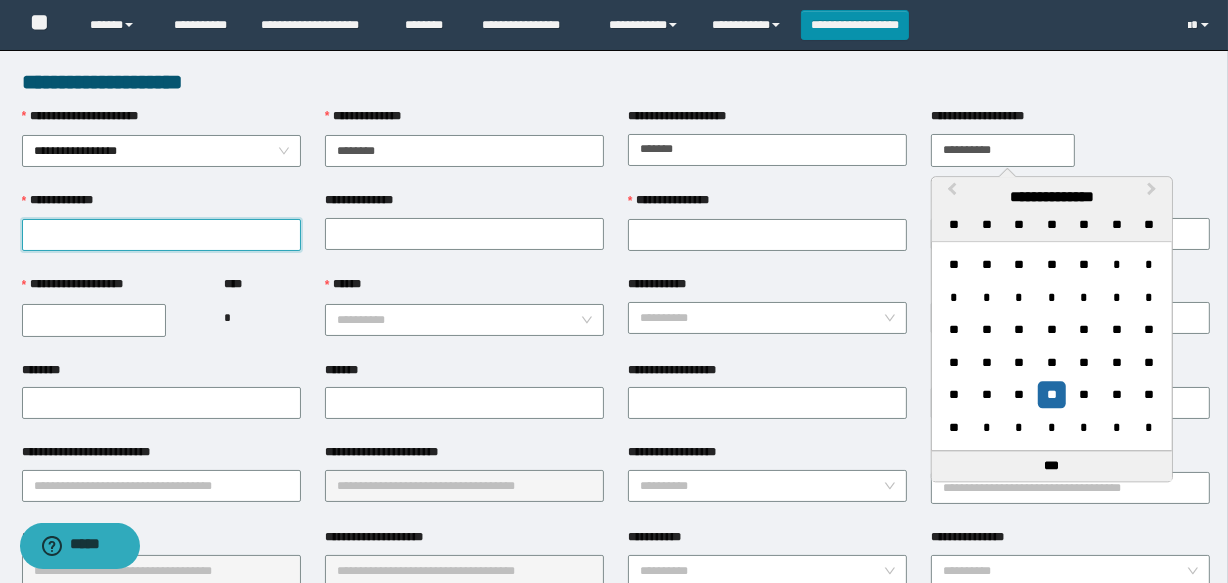 click on "**********" at bounding box center (161, 235) 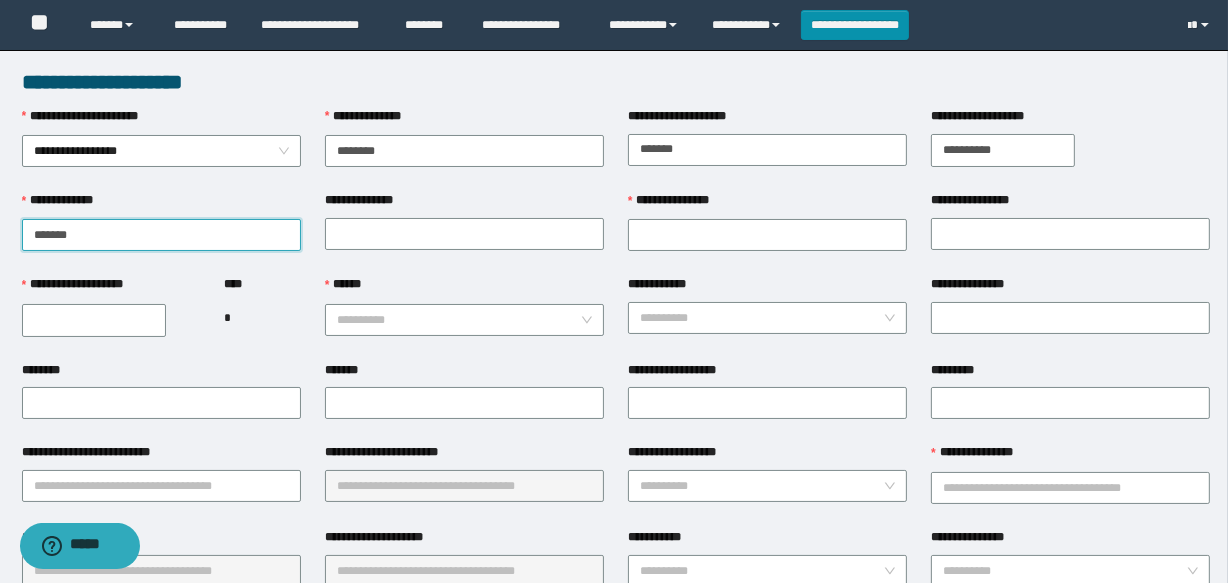 type on "*******" 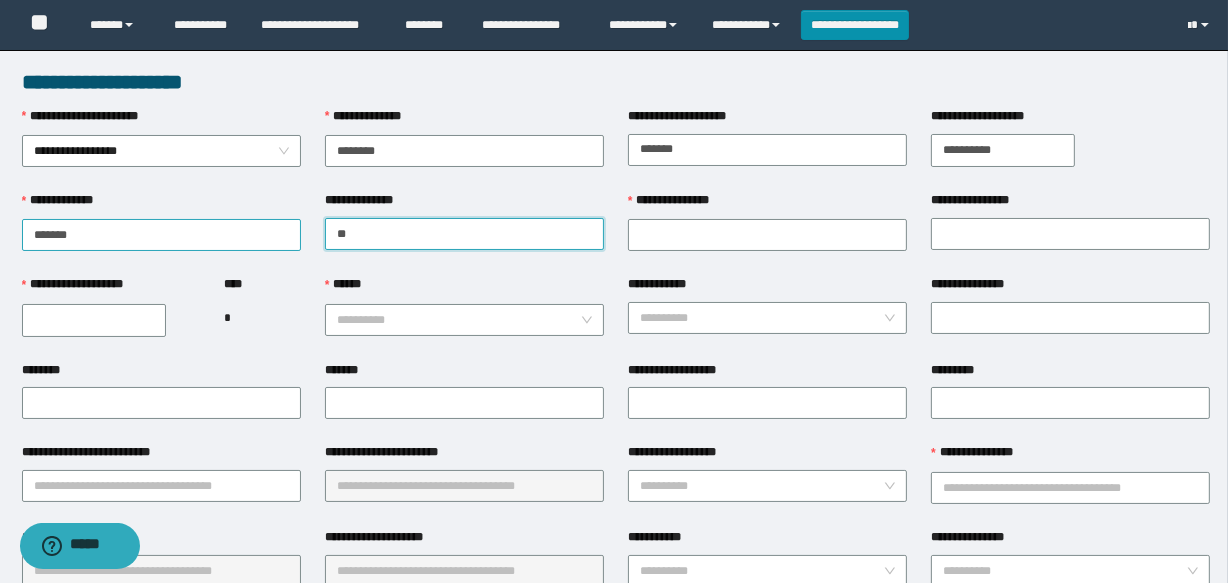 type on "*" 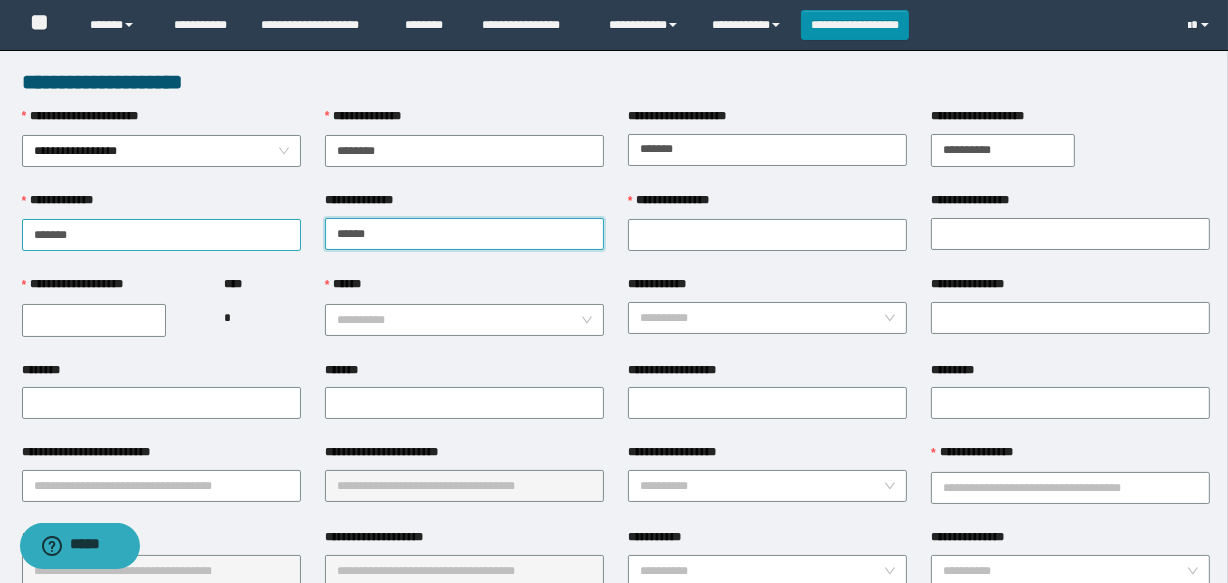 type on "******" 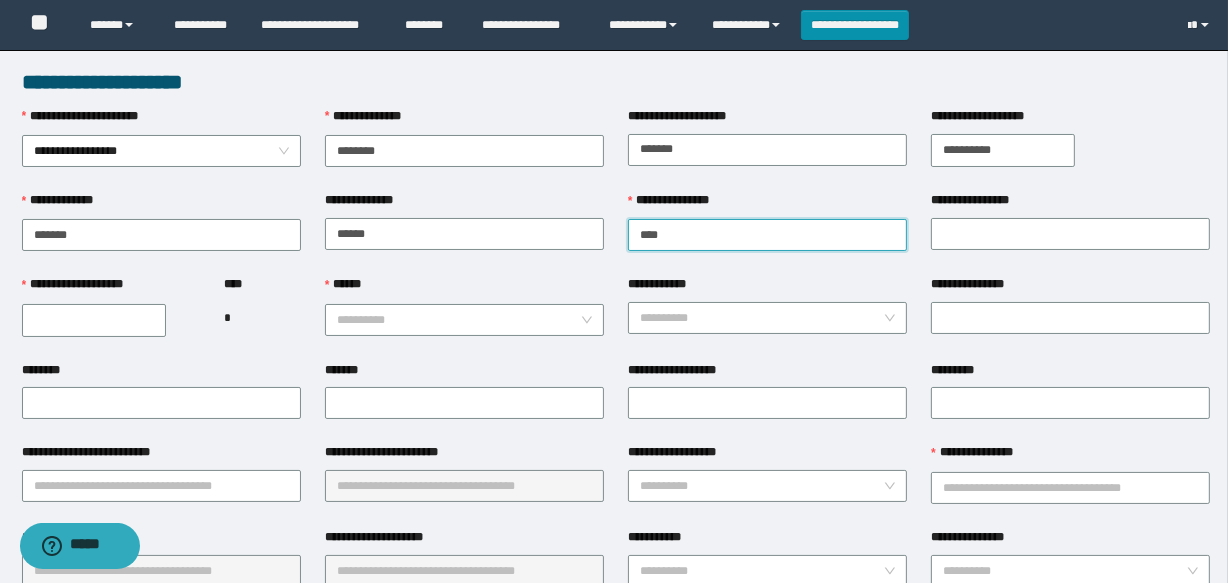 type on "*******" 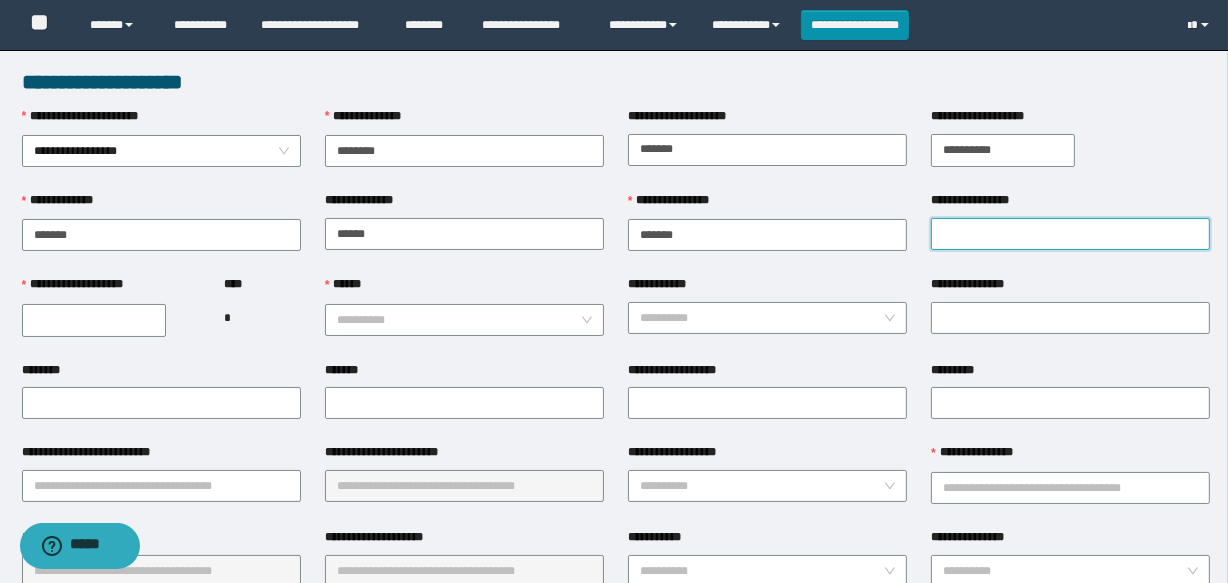 click on "**********" at bounding box center [1070, 234] 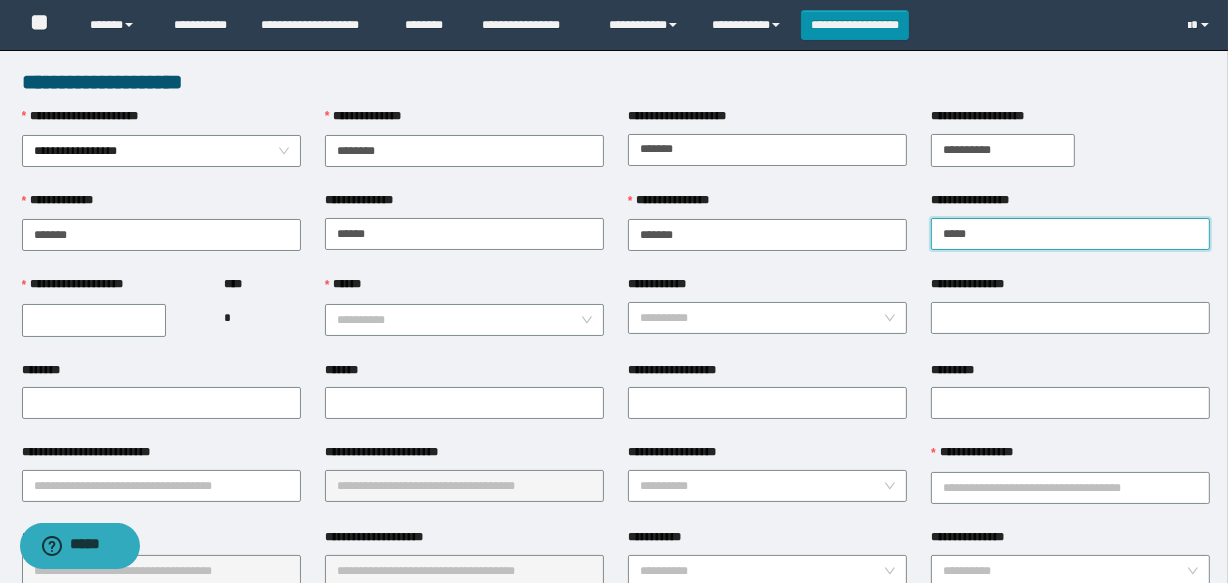 type on "******" 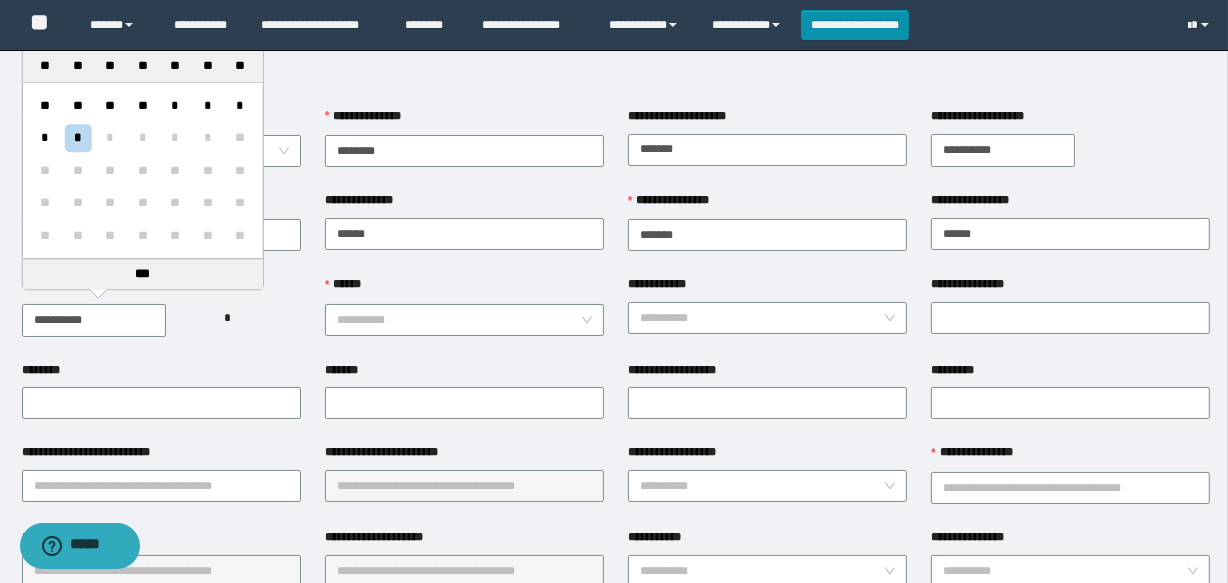 click on "**********" at bounding box center [94, 320] 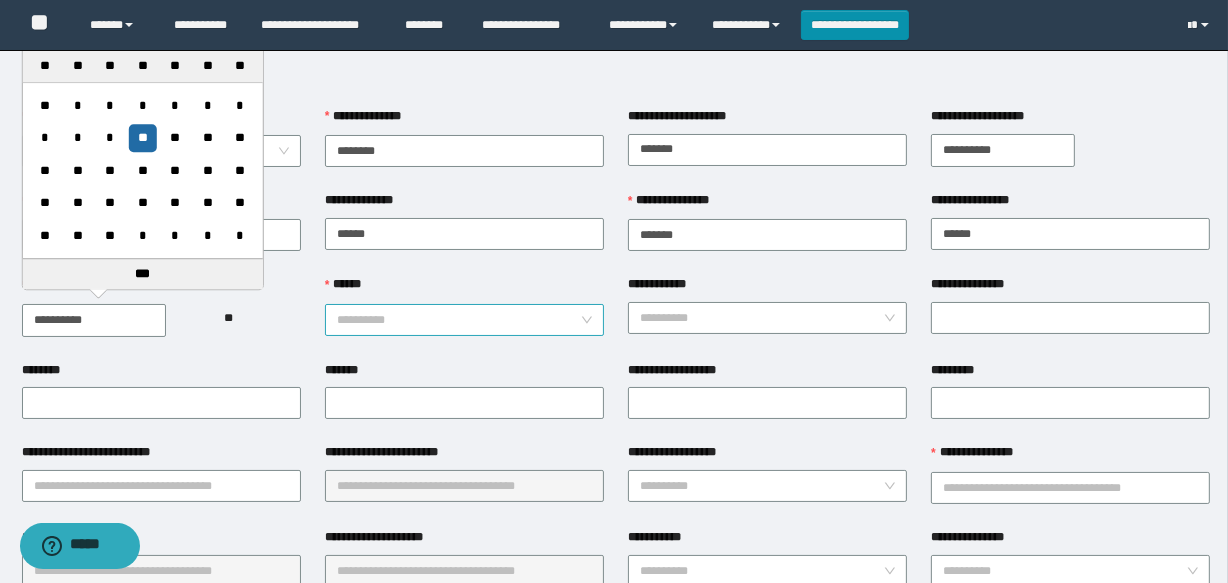 type on "**********" 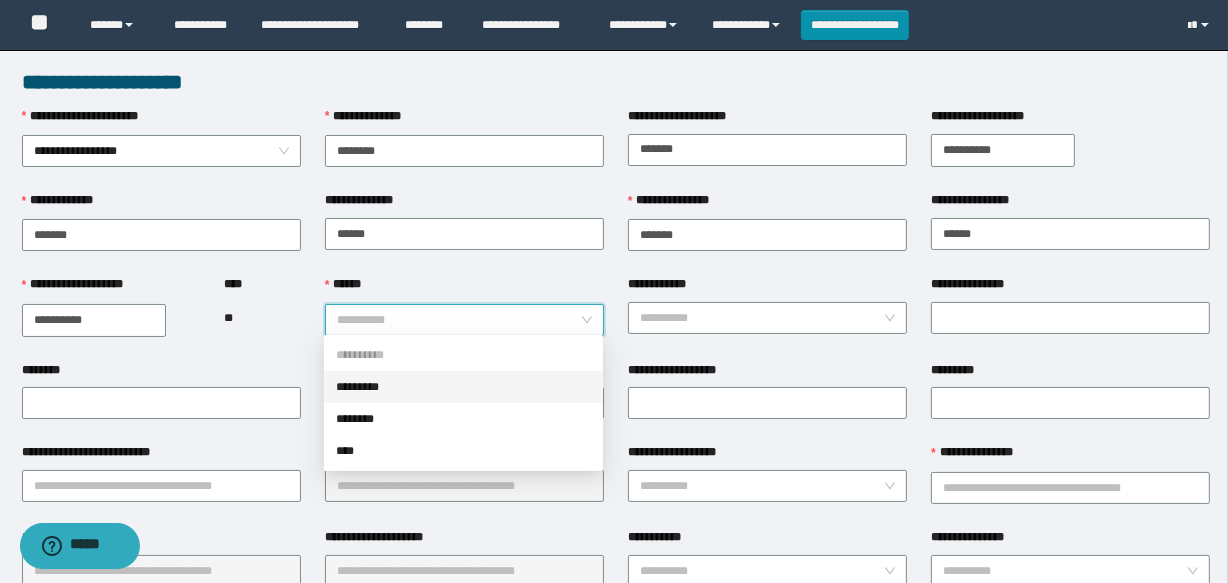 click on "******" at bounding box center [458, 320] 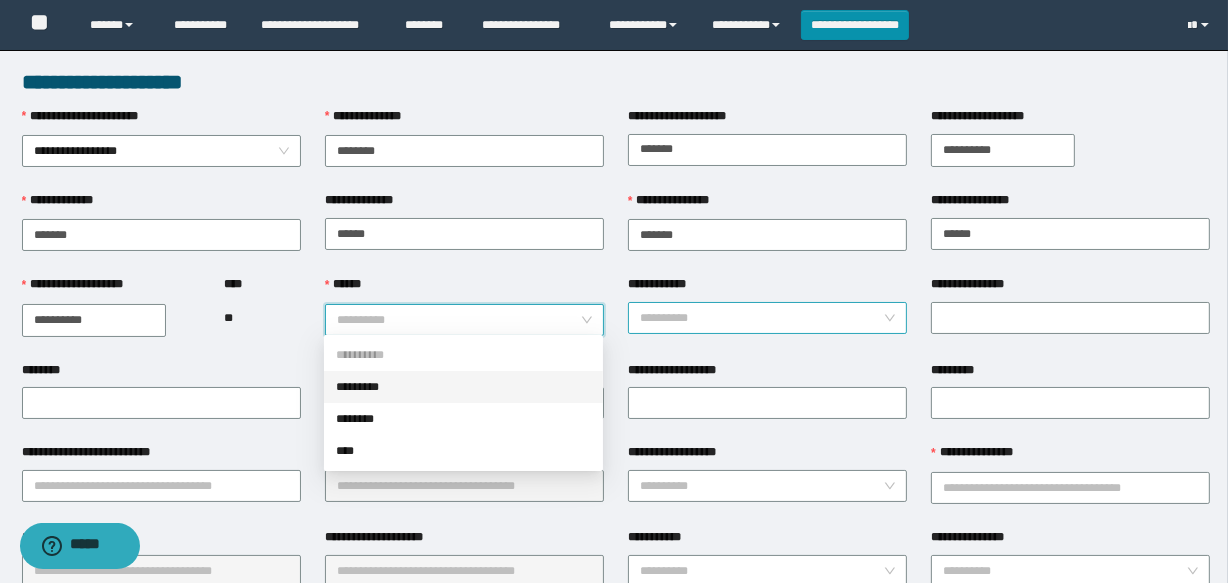 drag, startPoint x: 396, startPoint y: 390, endPoint x: 801, endPoint y: 325, distance: 410.1829 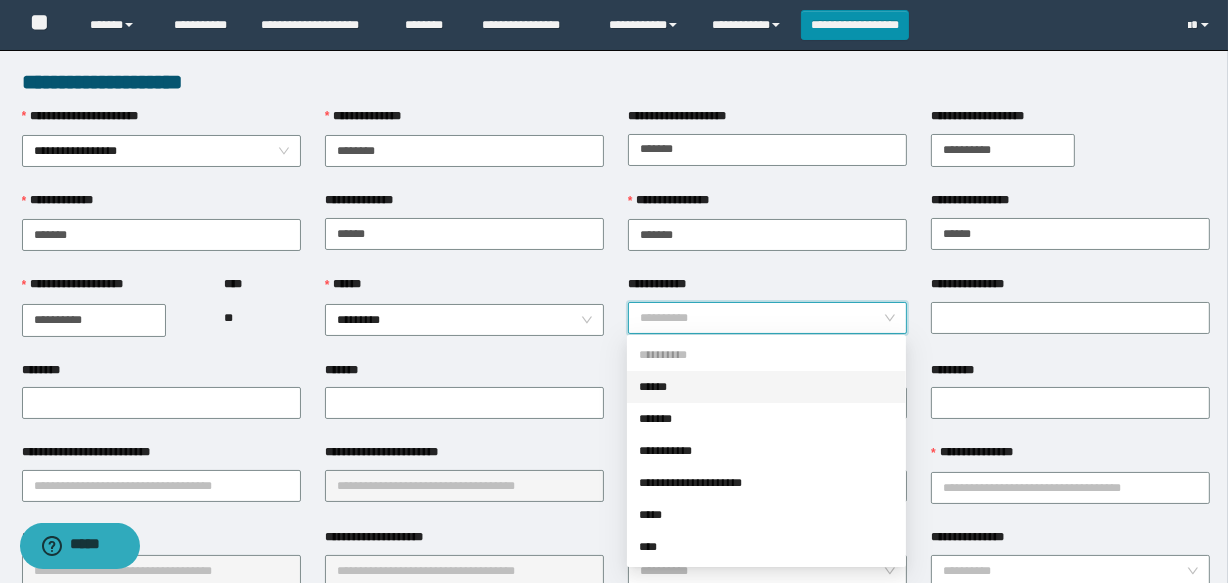 click on "**********" at bounding box center (761, 318) 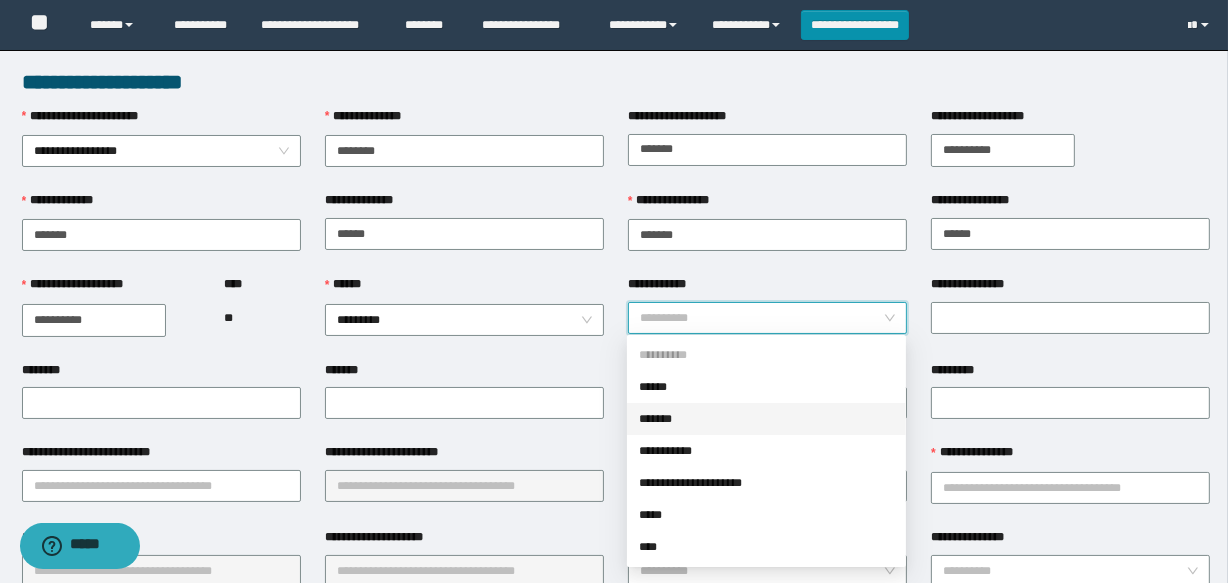drag, startPoint x: 719, startPoint y: 416, endPoint x: 965, endPoint y: 344, distance: 256.3201 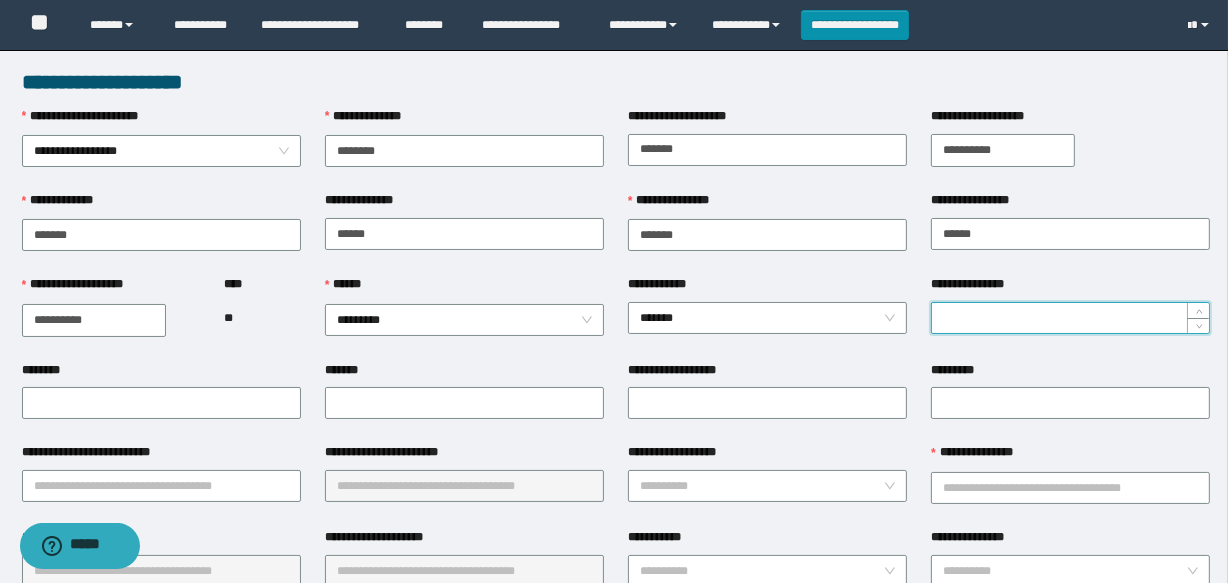 click on "**********" at bounding box center [1070, 318] 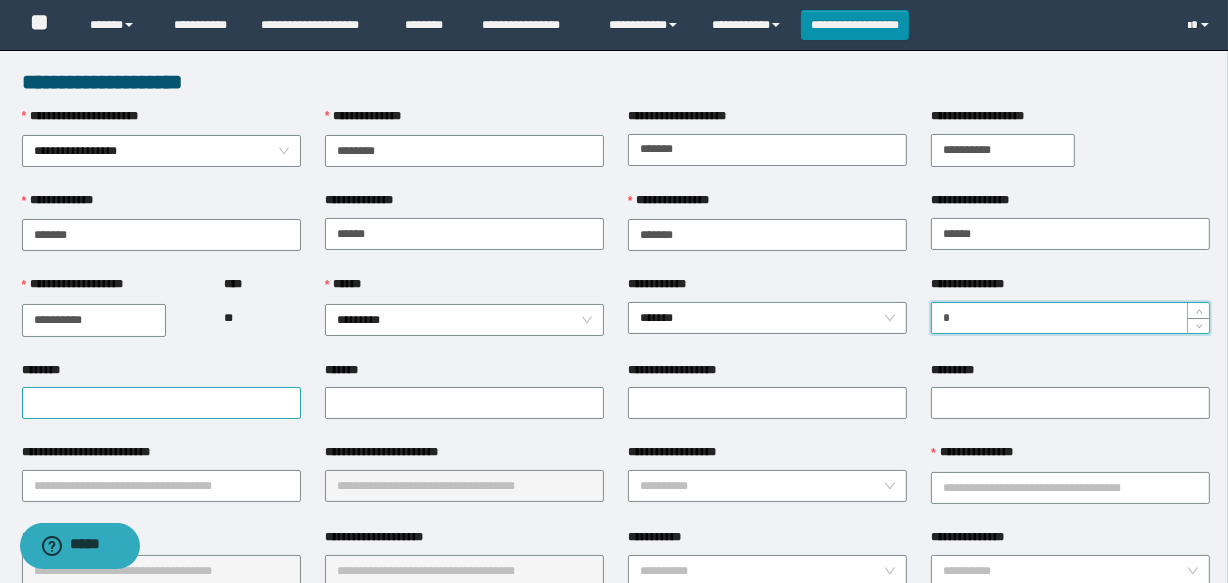 type on "*" 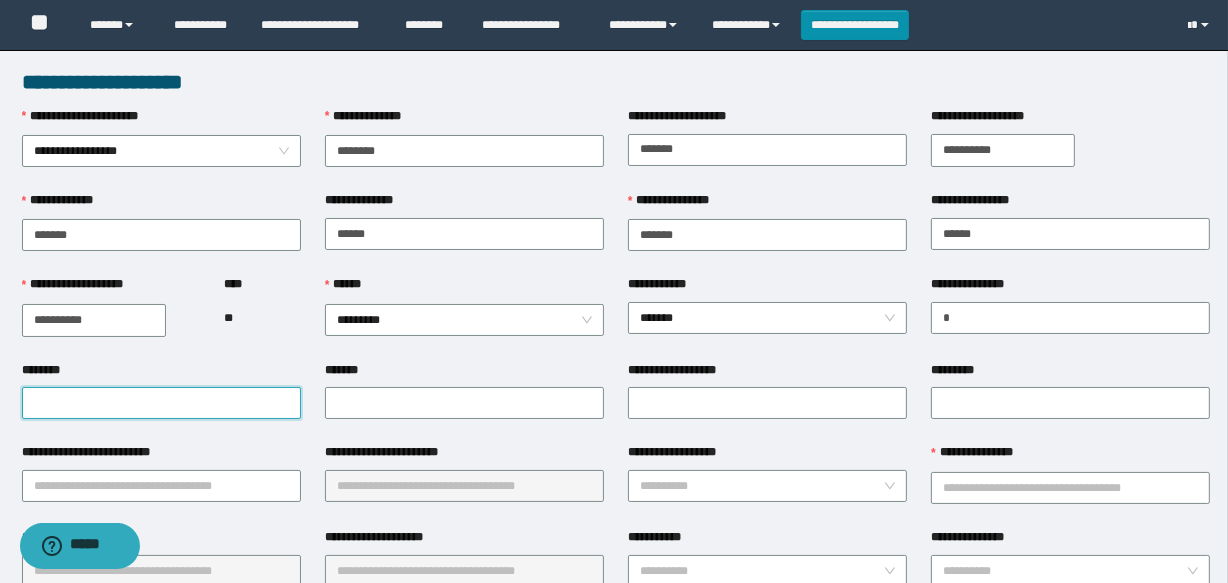 click on "********" at bounding box center (161, 403) 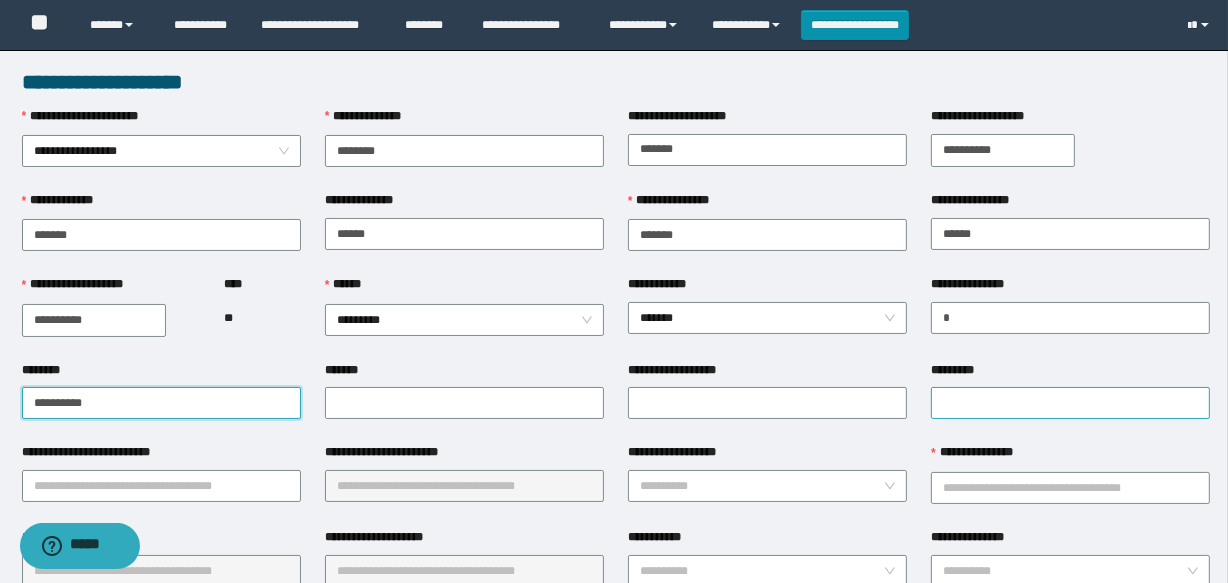 type on "**********" 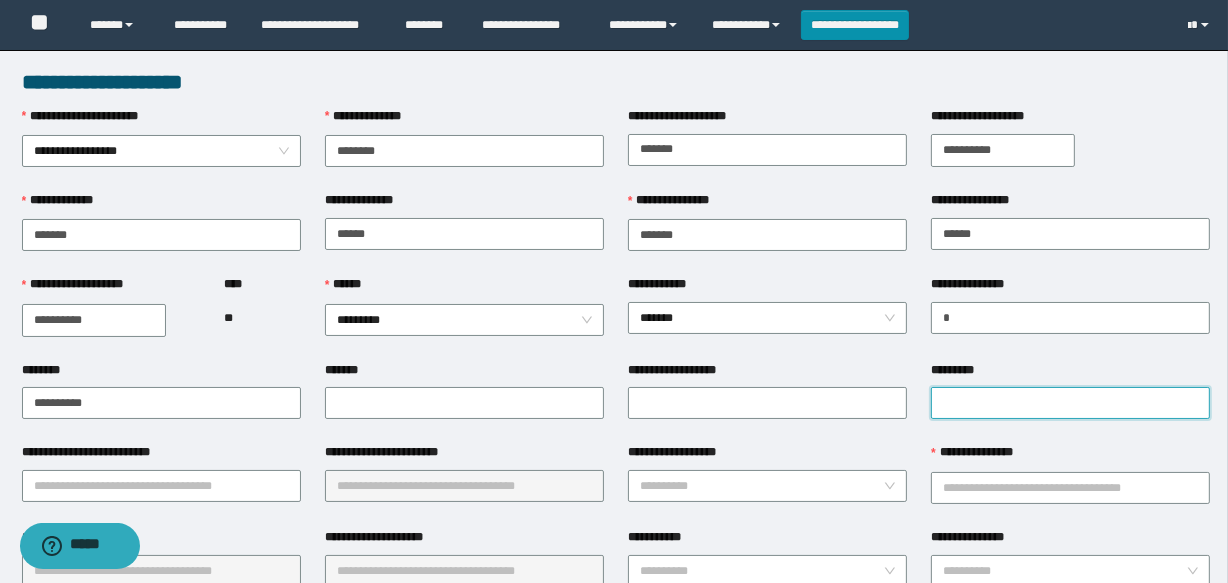 click on "*********" at bounding box center (1070, 403) 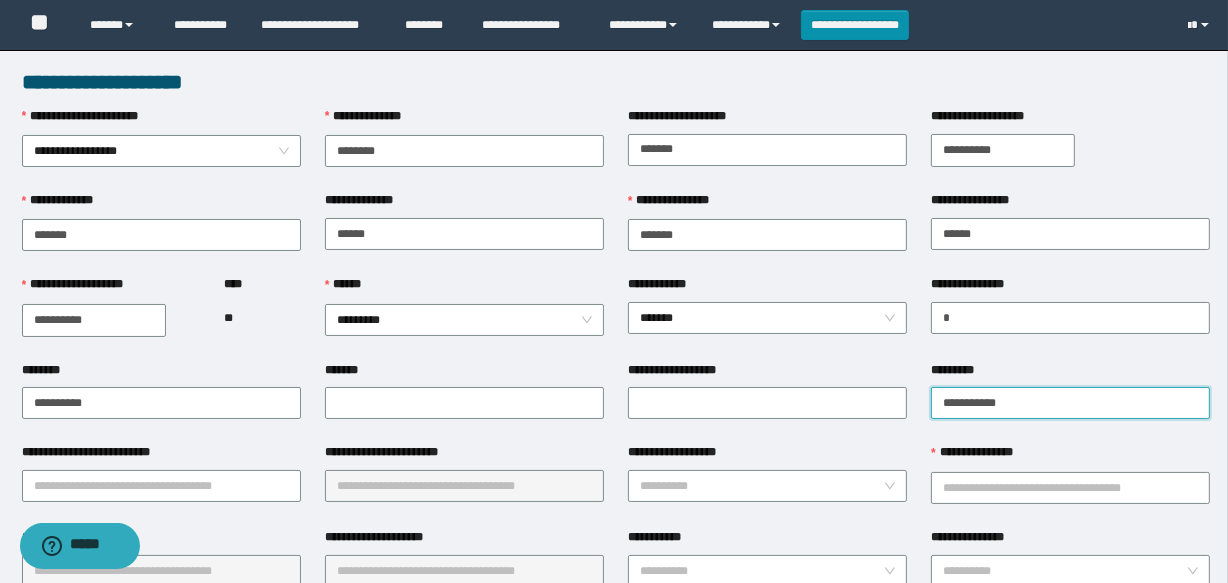 type on "**********" 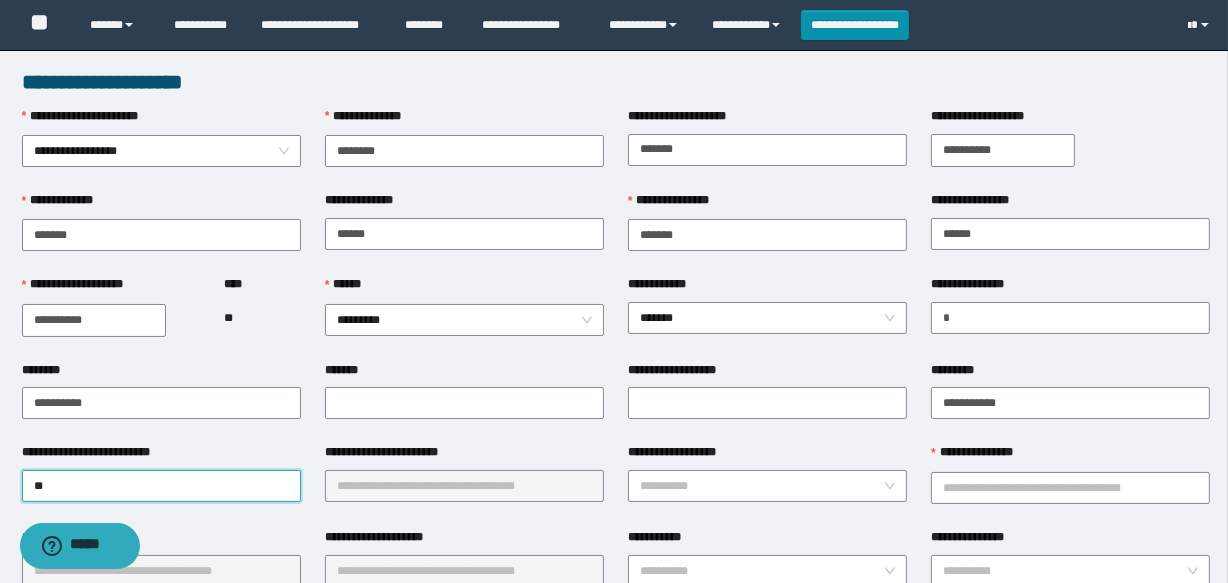 type on "***" 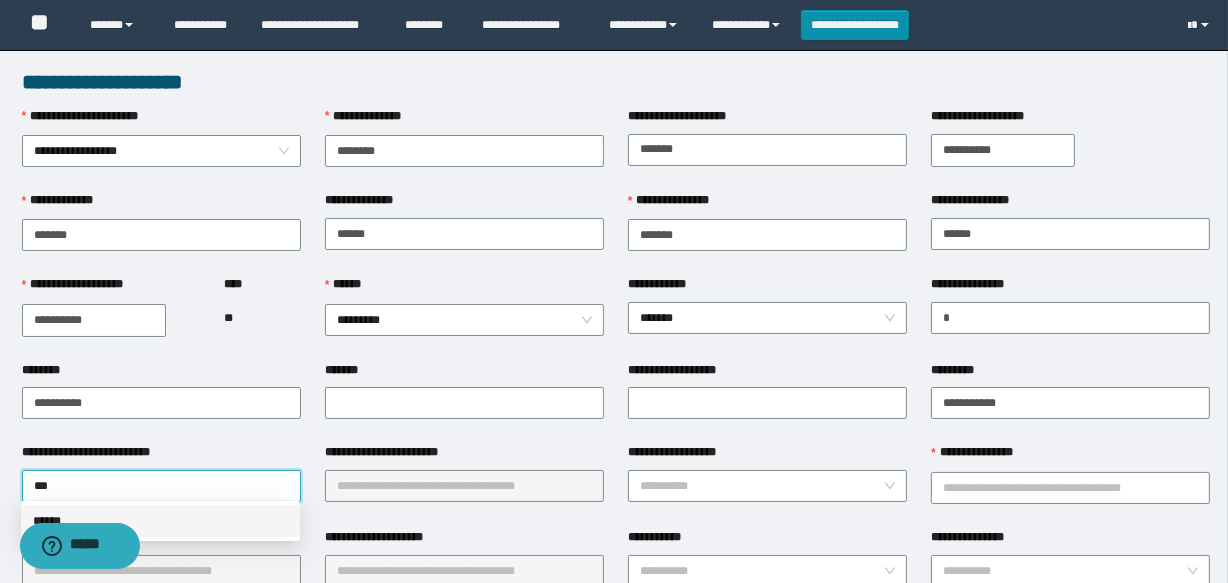 drag, startPoint x: 214, startPoint y: 533, endPoint x: 348, endPoint y: 495, distance: 139.28389 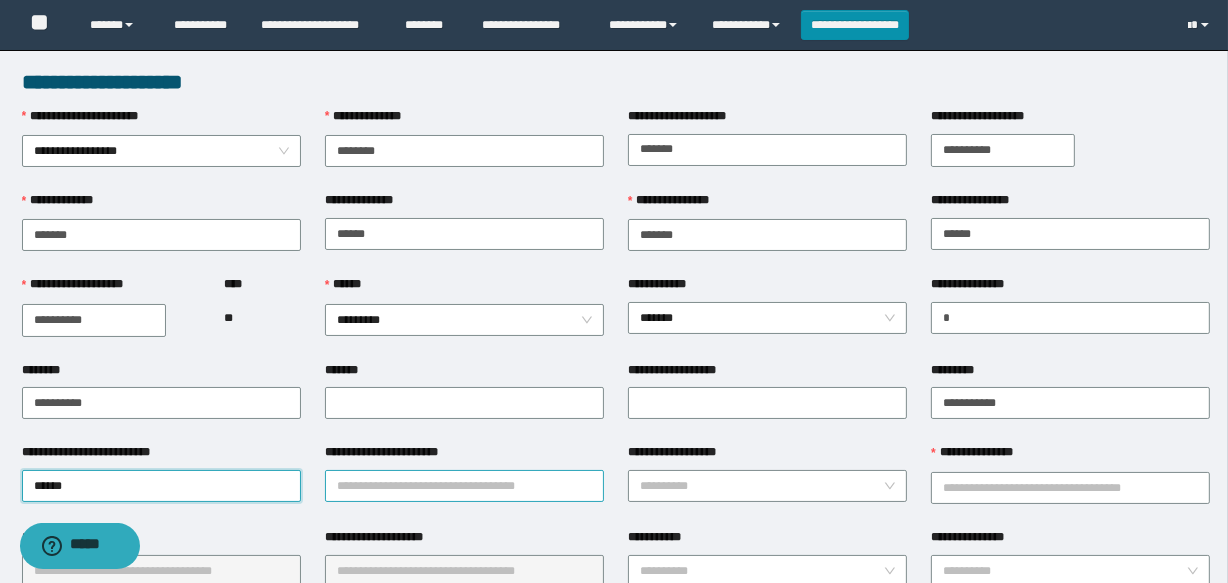 click on "**********" at bounding box center (464, 486) 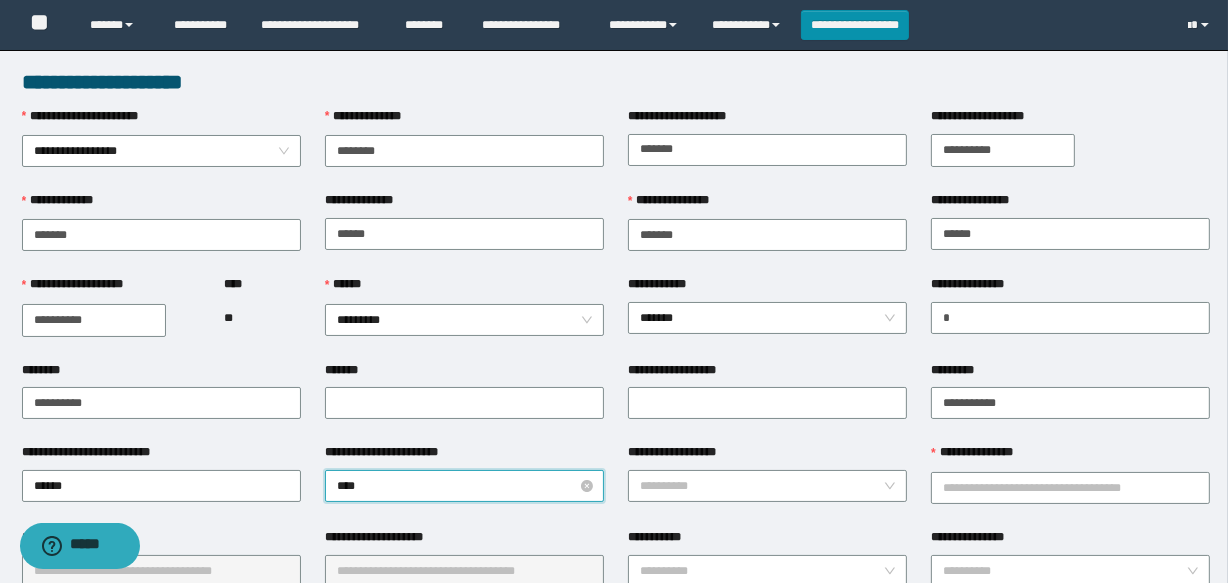 type on "*****" 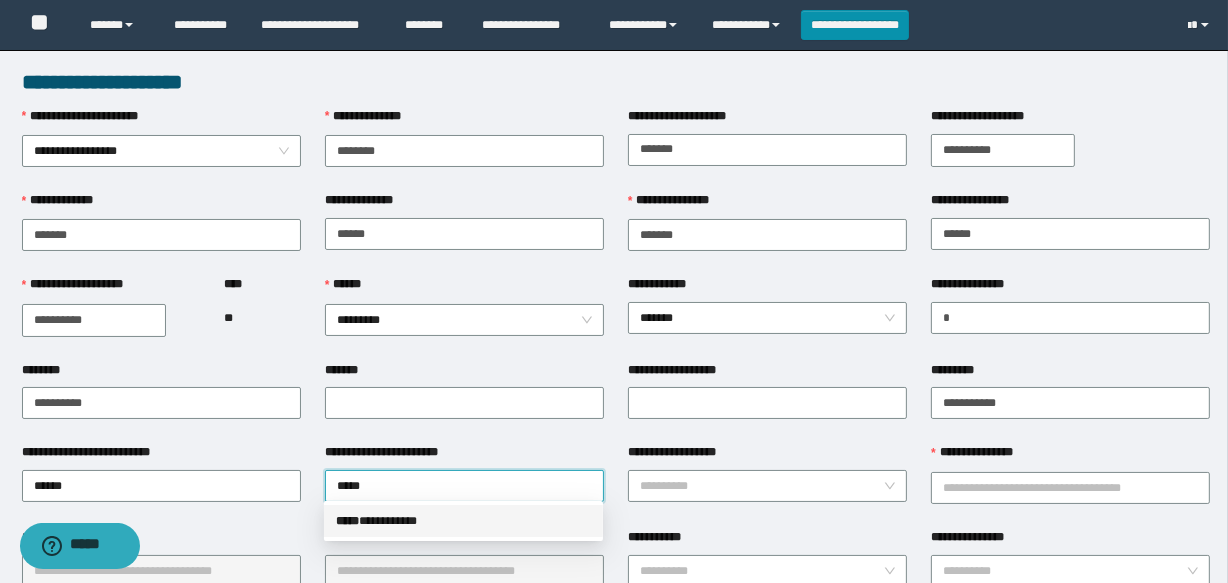 drag, startPoint x: 425, startPoint y: 506, endPoint x: 604, endPoint y: 520, distance: 179.54665 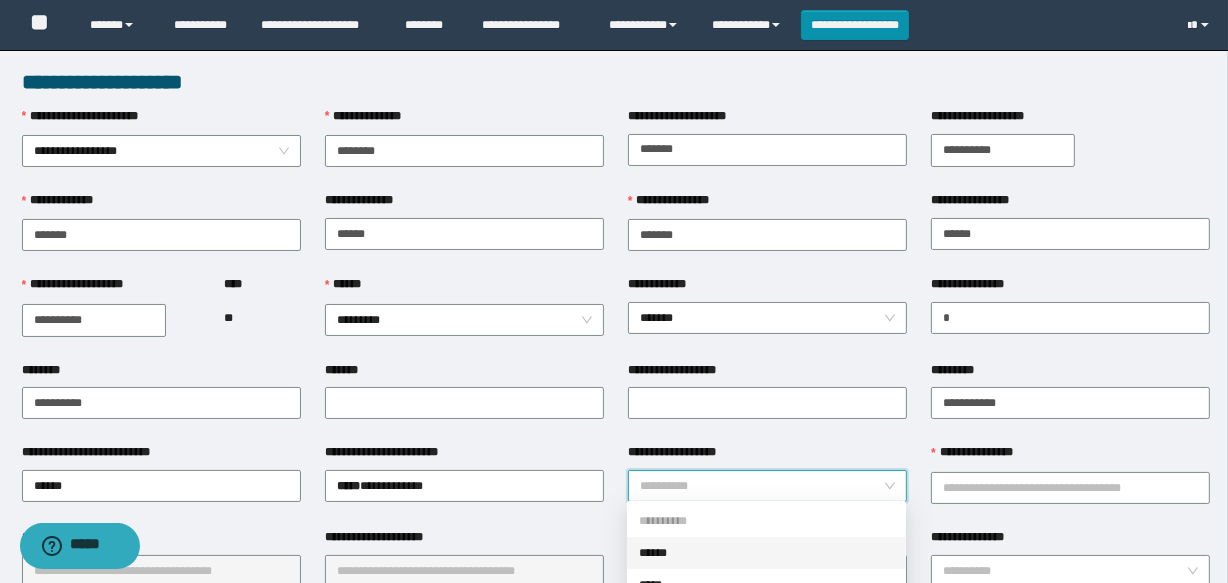 click on "**********" at bounding box center [761, 486] 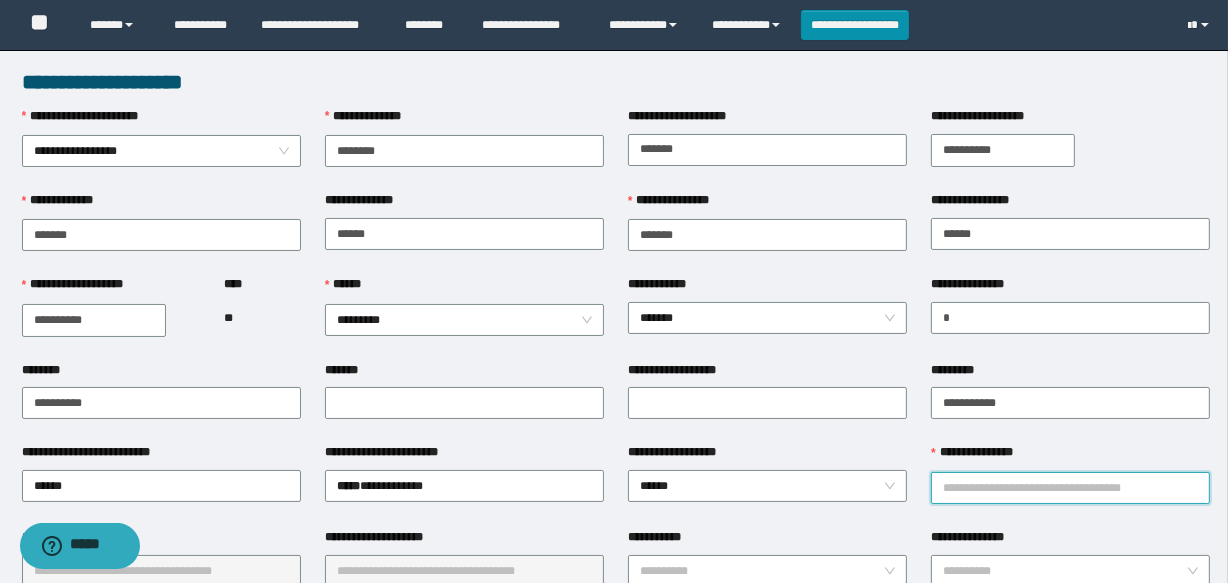 click on "**********" at bounding box center (1070, 488) 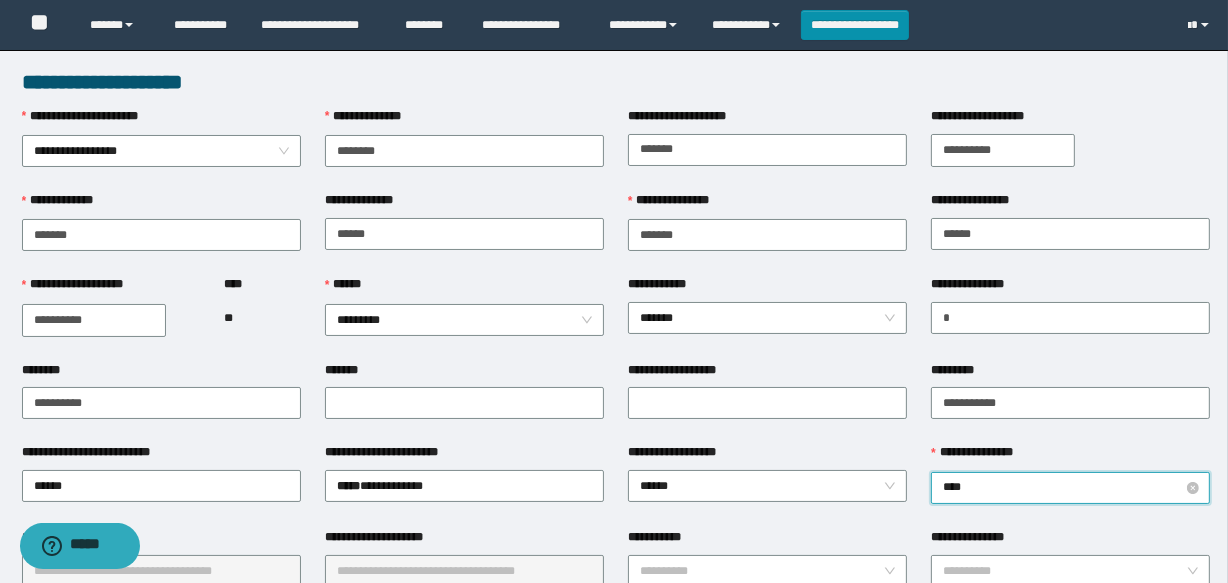 type on "*****" 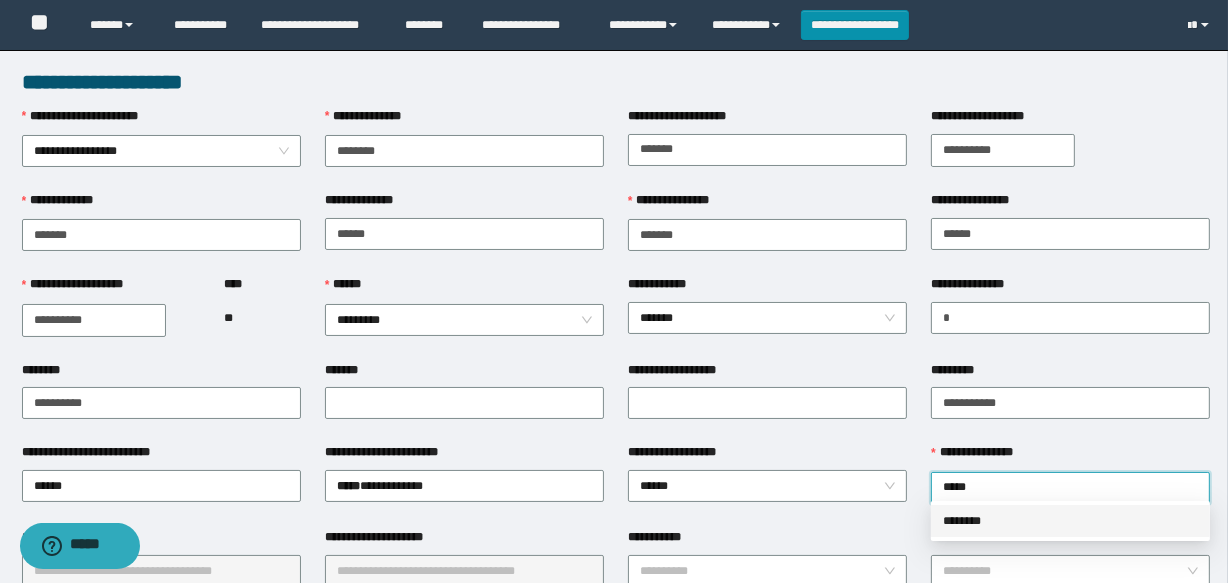 click on "********" at bounding box center [1070, 521] 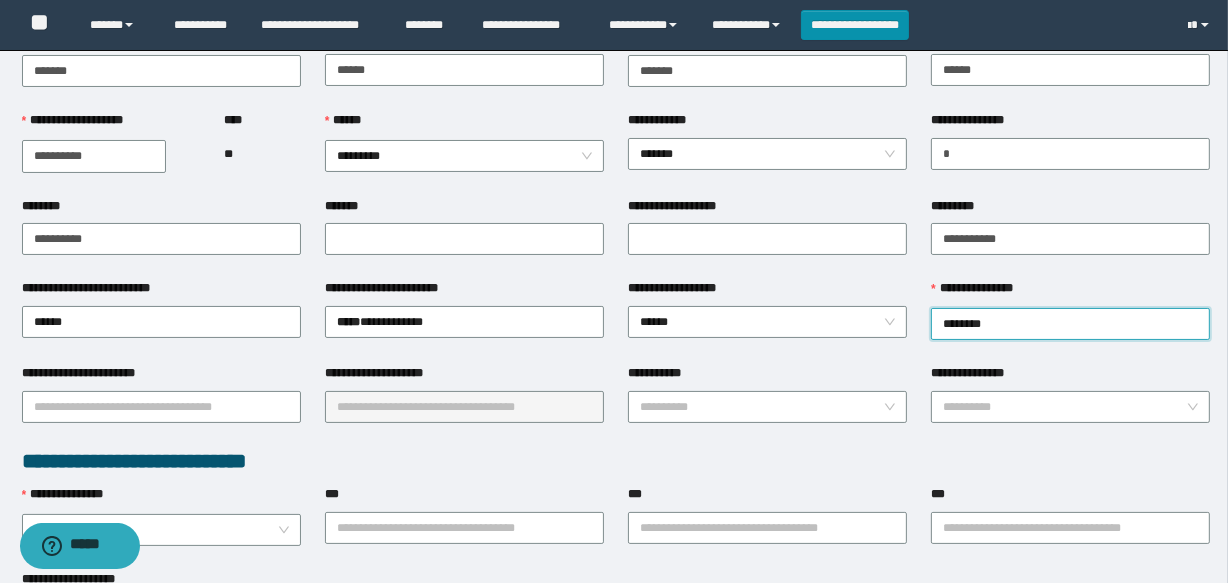 scroll, scrollTop: 181, scrollLeft: 0, axis: vertical 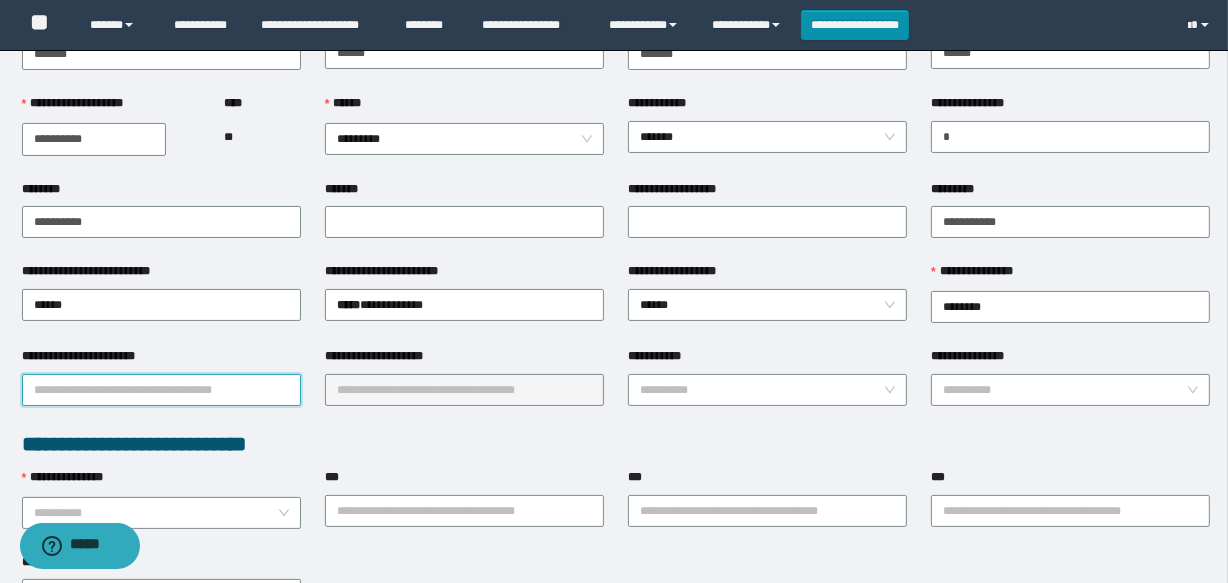click on "**********" at bounding box center (161, 390) 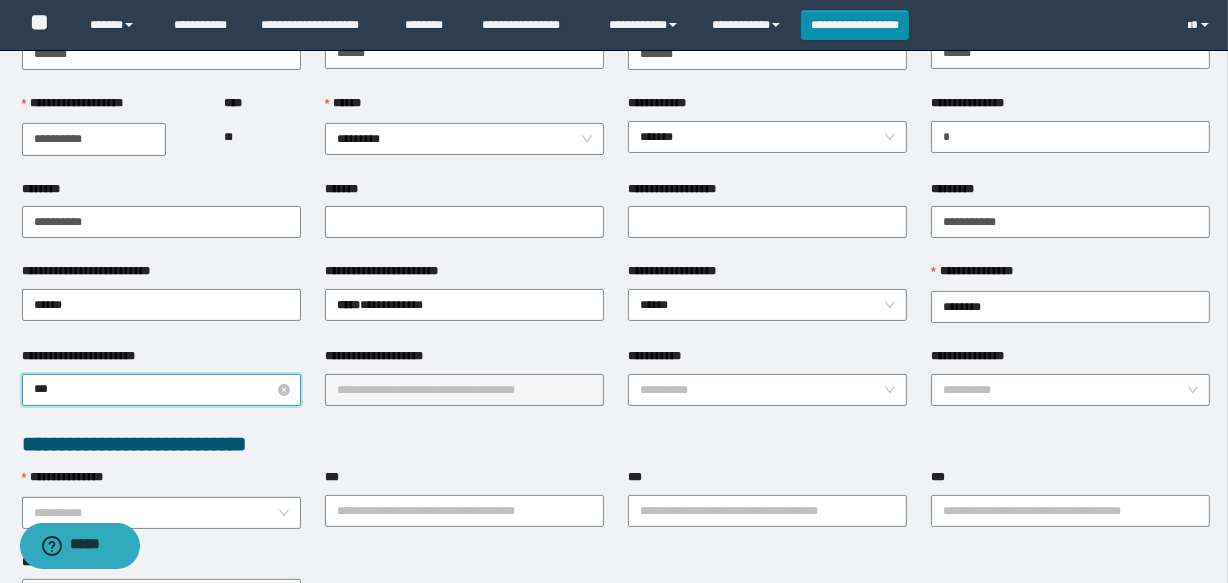 type on "****" 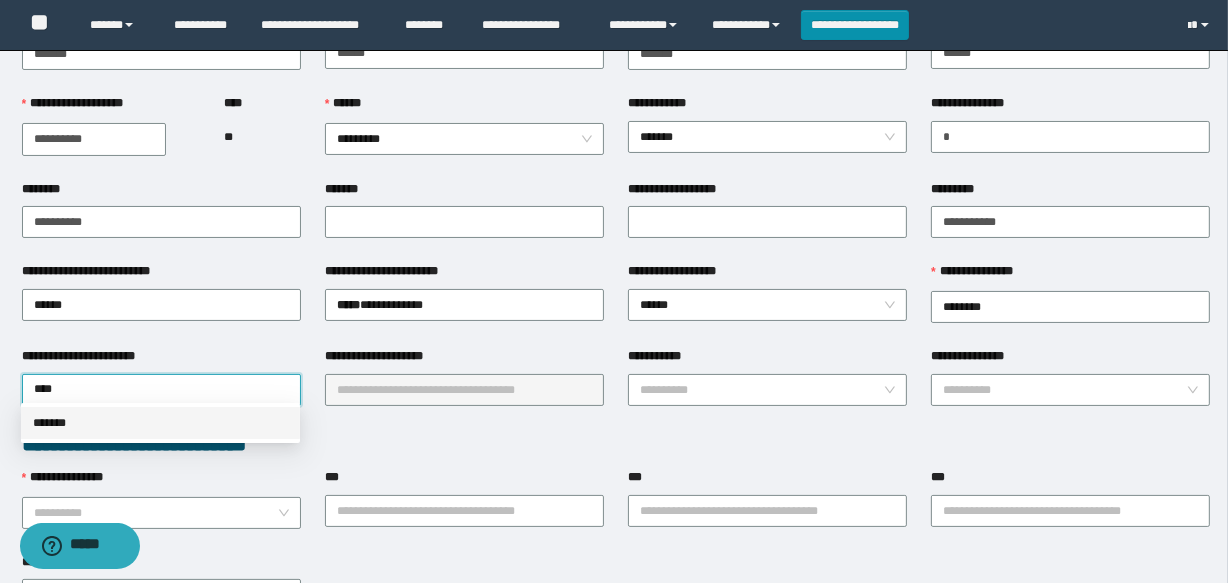 click on "*******" at bounding box center (160, 423) 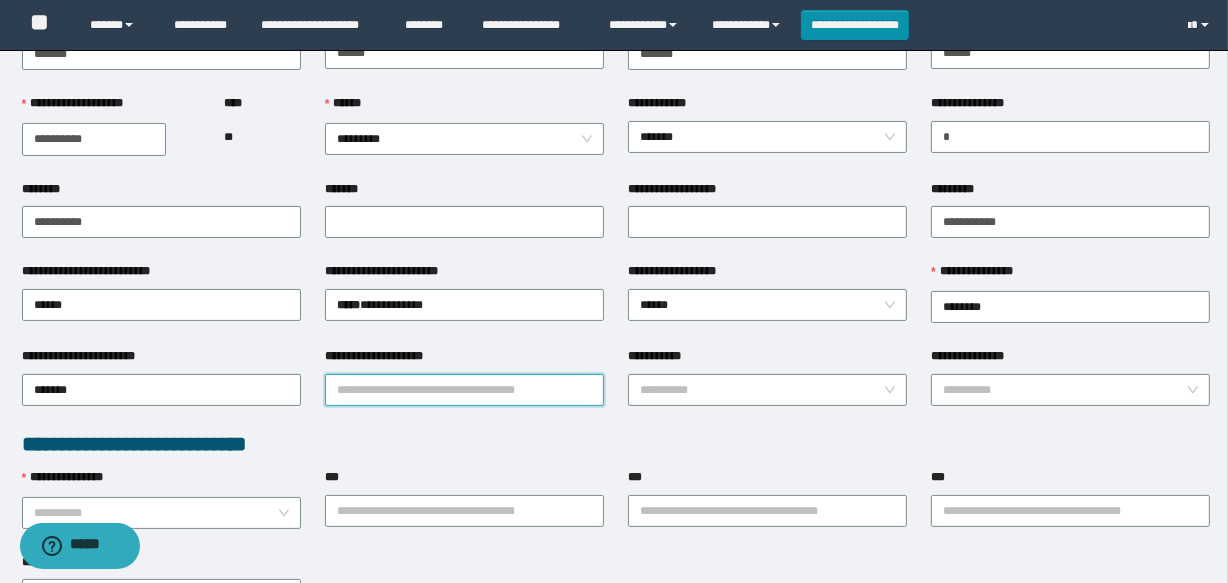 click on "**********" at bounding box center (464, 390) 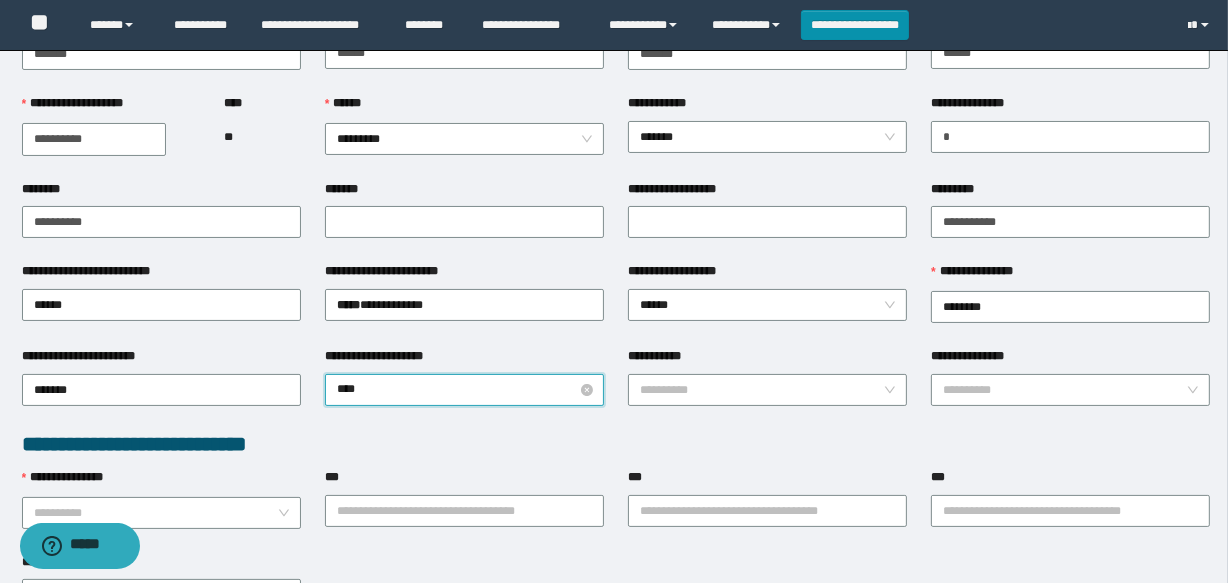 type on "*****" 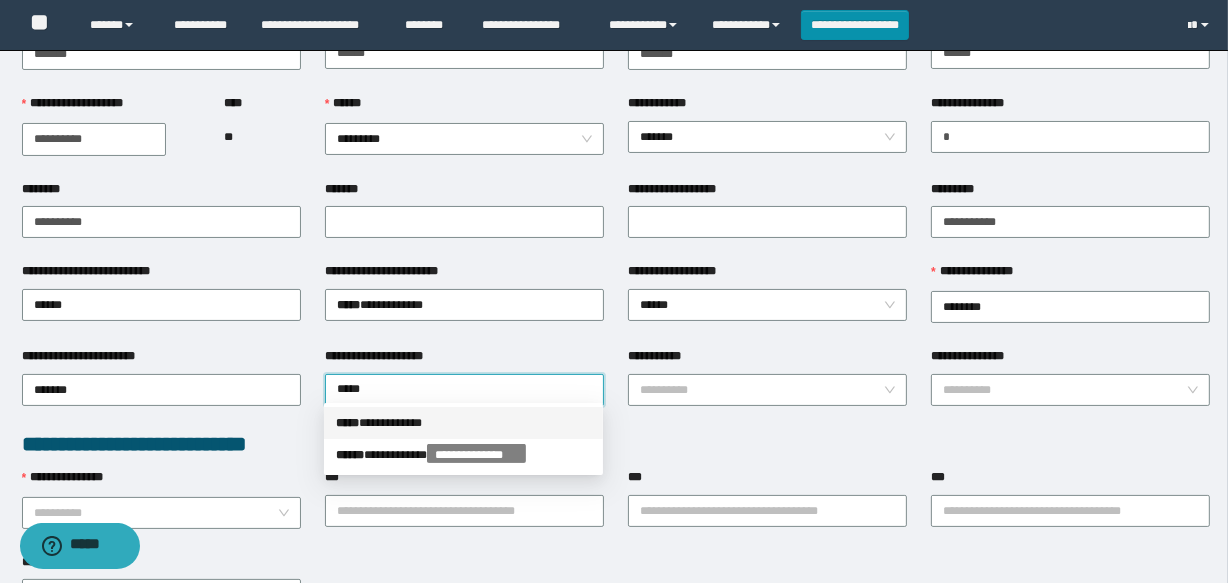click on "**********" at bounding box center (463, 423) 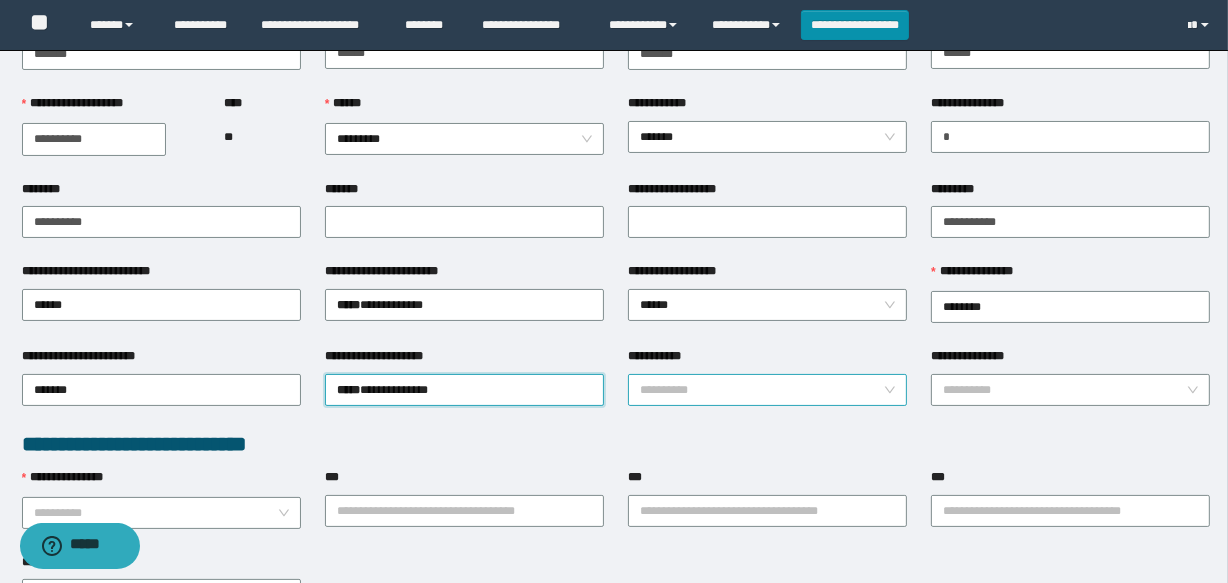 click on "**********" at bounding box center [761, 390] 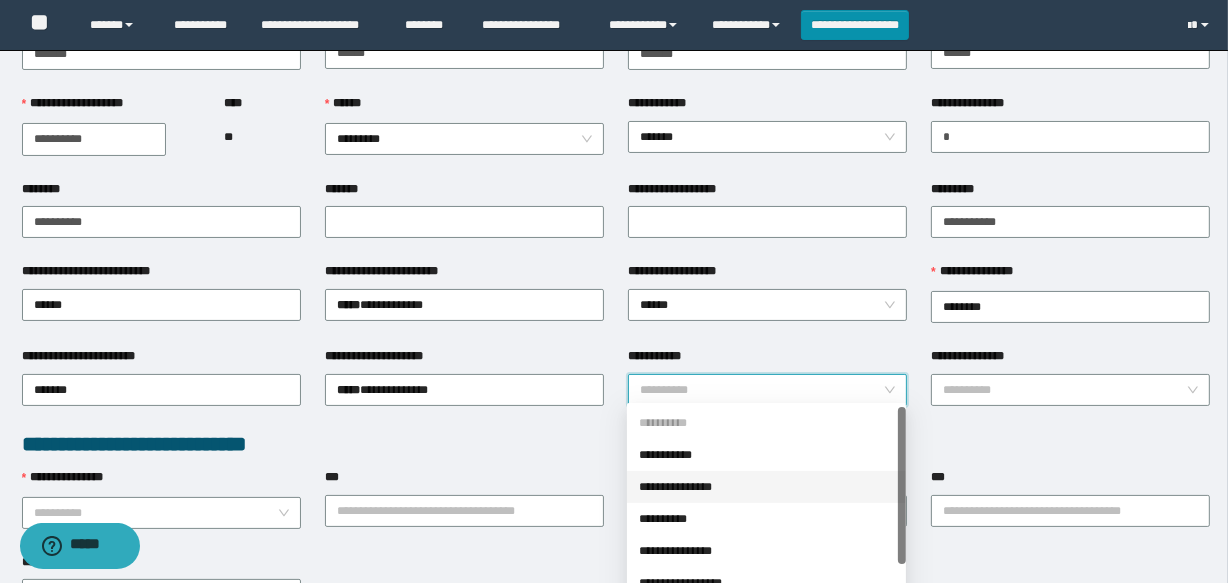 scroll, scrollTop: 90, scrollLeft: 0, axis: vertical 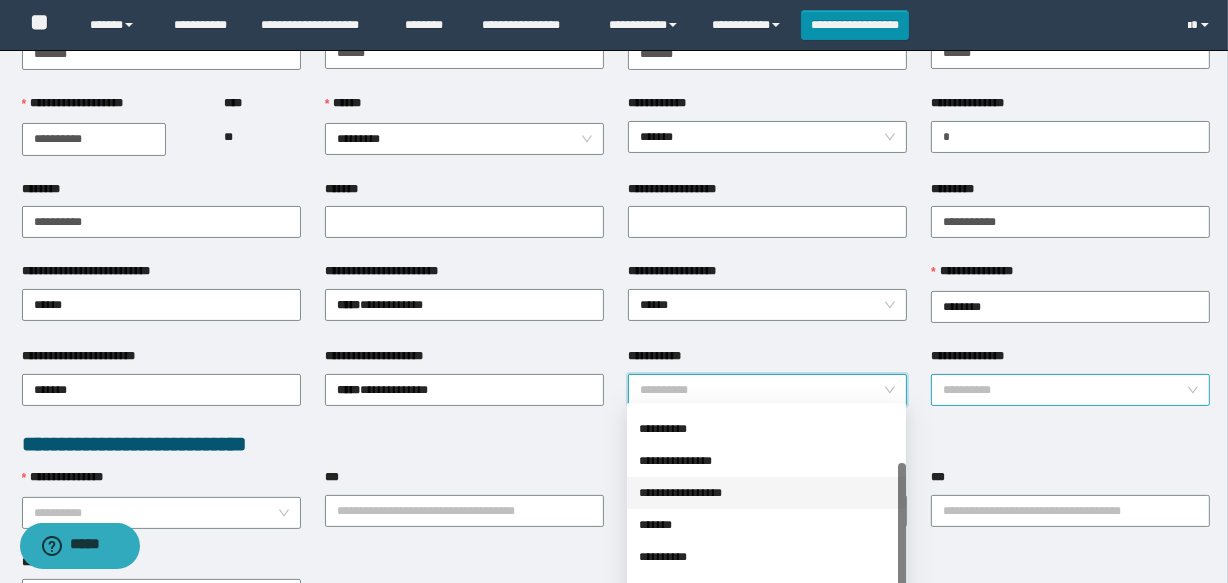 drag, startPoint x: 738, startPoint y: 491, endPoint x: 1015, endPoint y: 385, distance: 296.58893 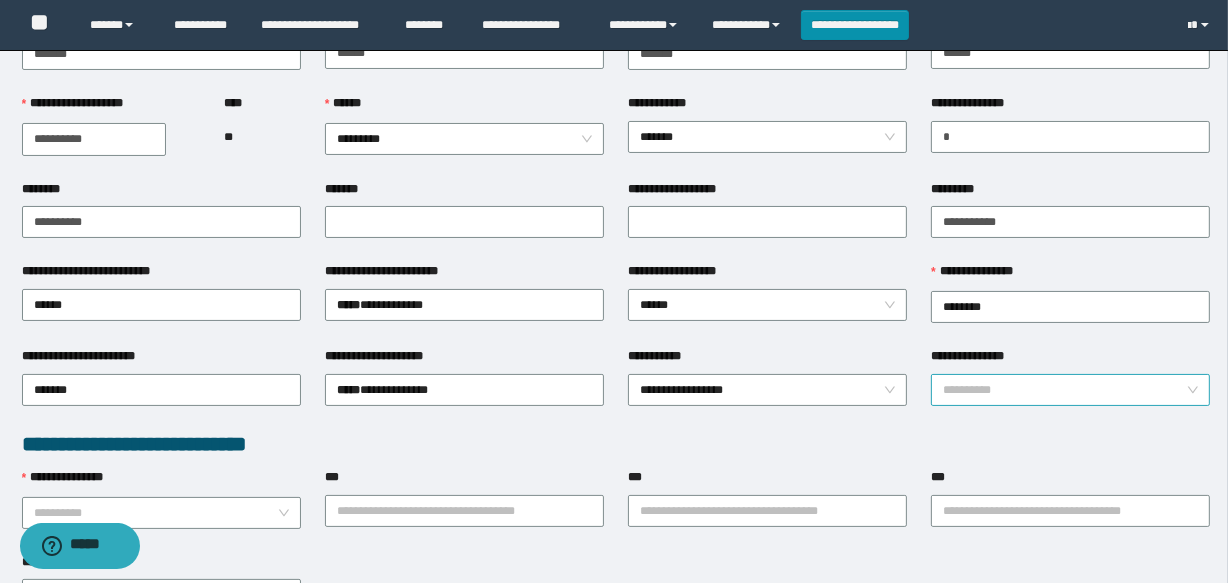 click on "**********" at bounding box center (1064, 390) 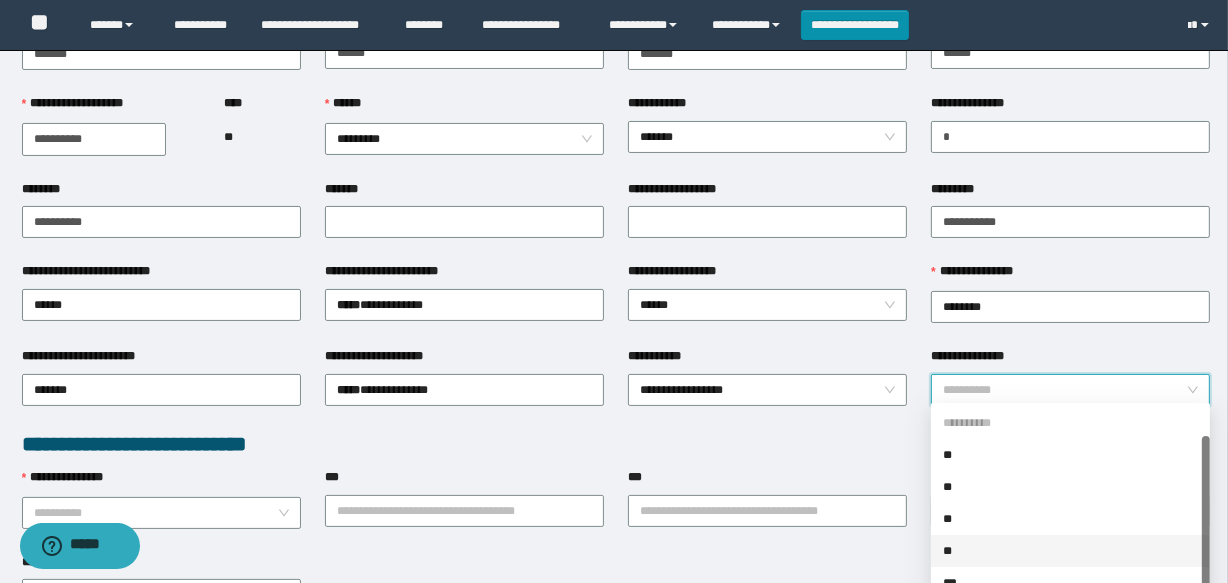 scroll, scrollTop: 31, scrollLeft: 0, axis: vertical 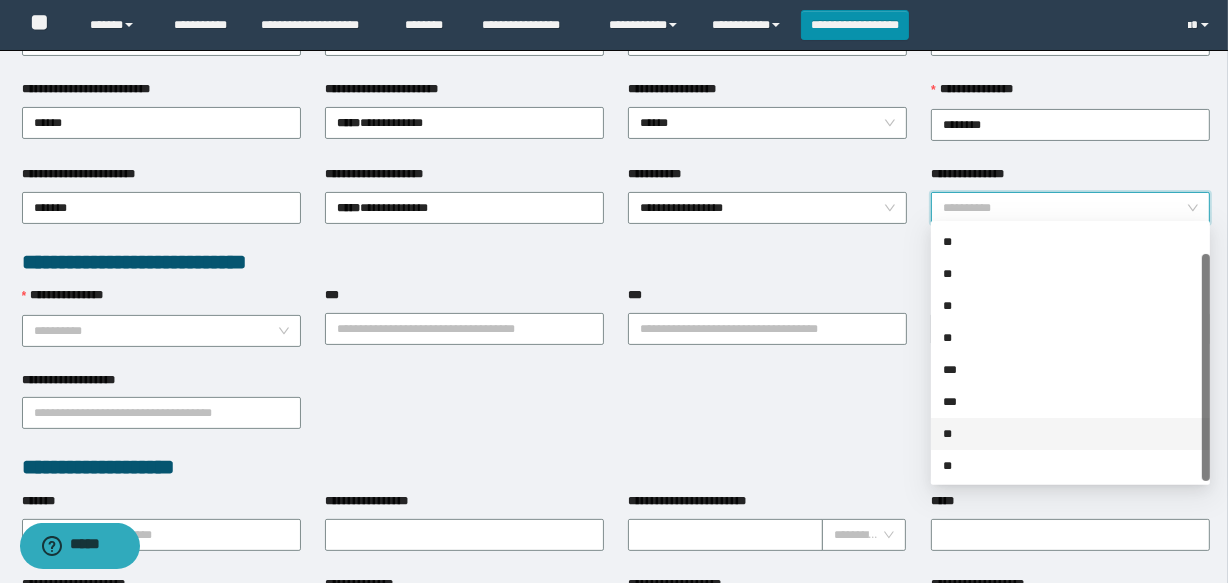 click on "**" at bounding box center (1070, 434) 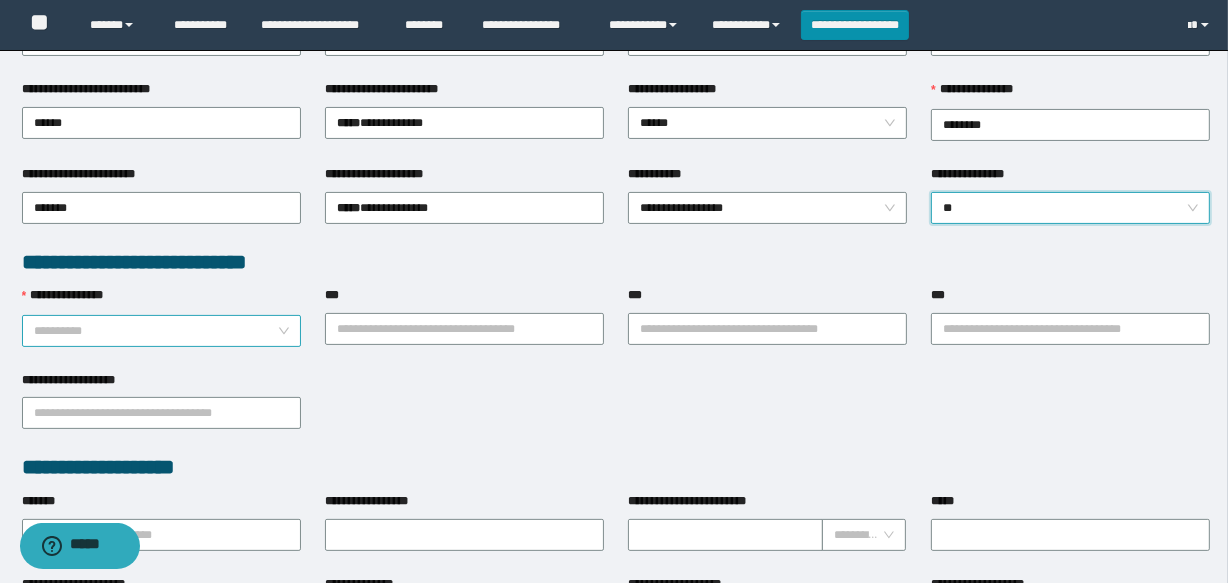 click on "**********" at bounding box center [155, 331] 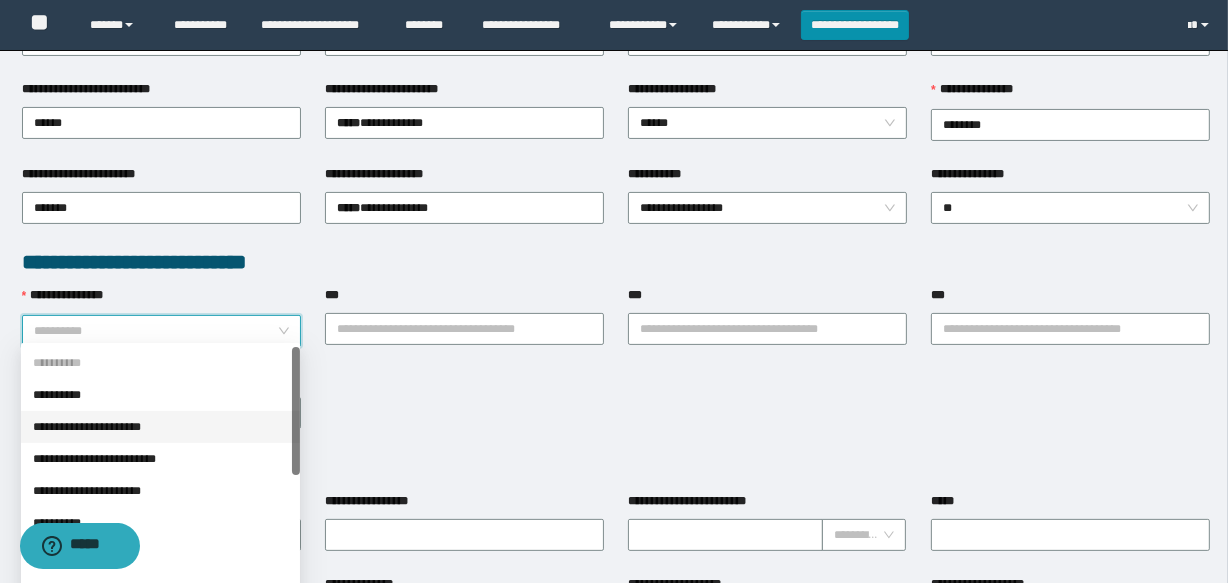 drag, startPoint x: 130, startPoint y: 429, endPoint x: 330, endPoint y: 377, distance: 206.64946 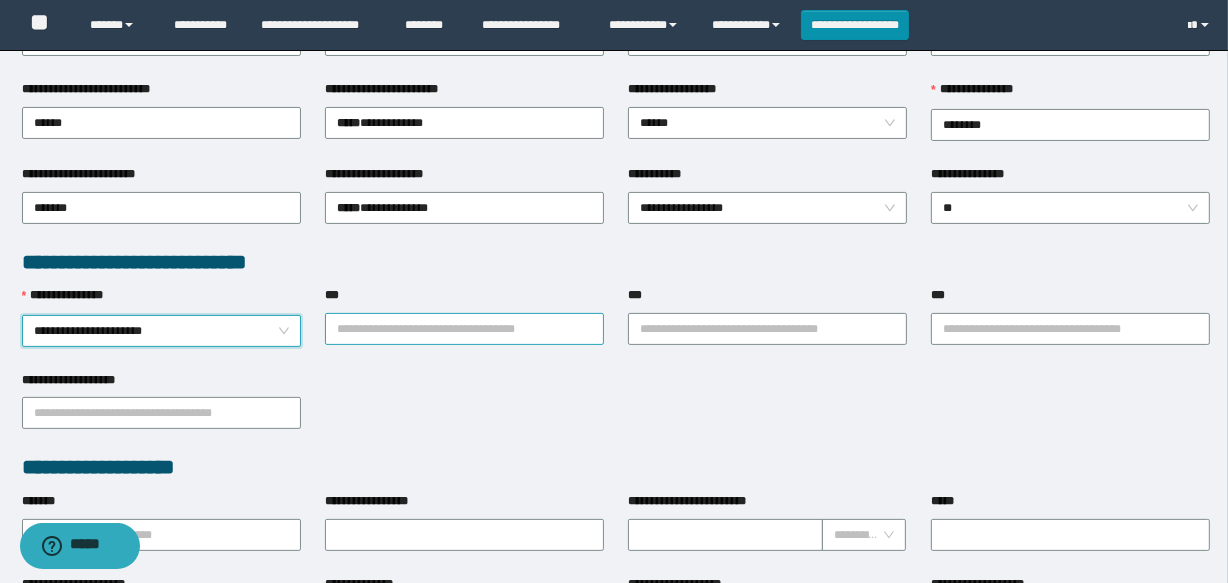 click on "***" at bounding box center (464, 329) 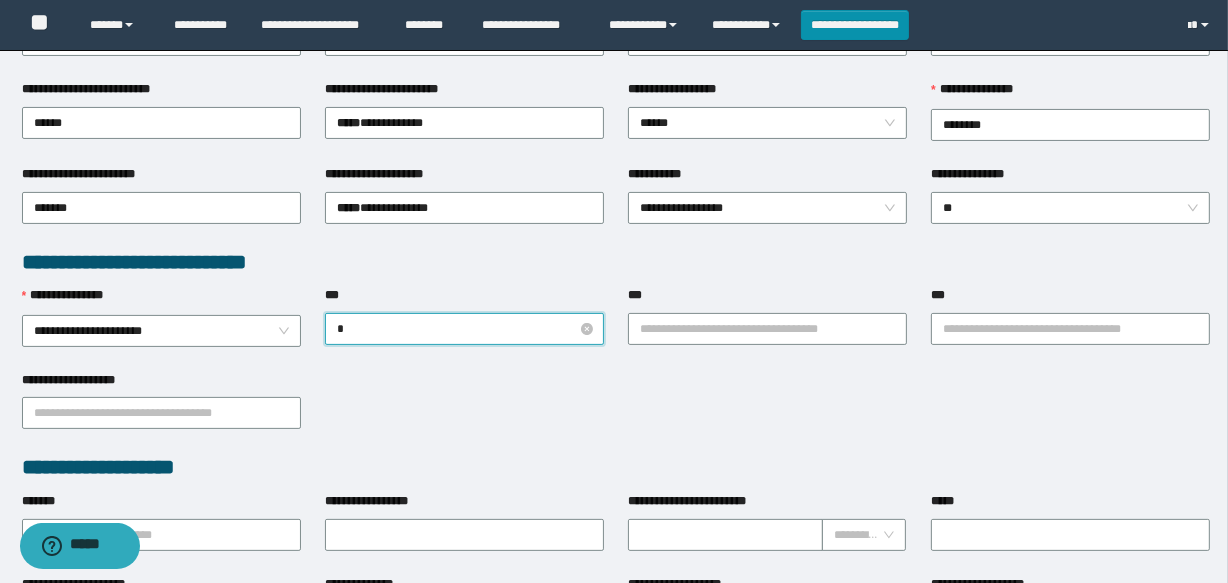 type on "**" 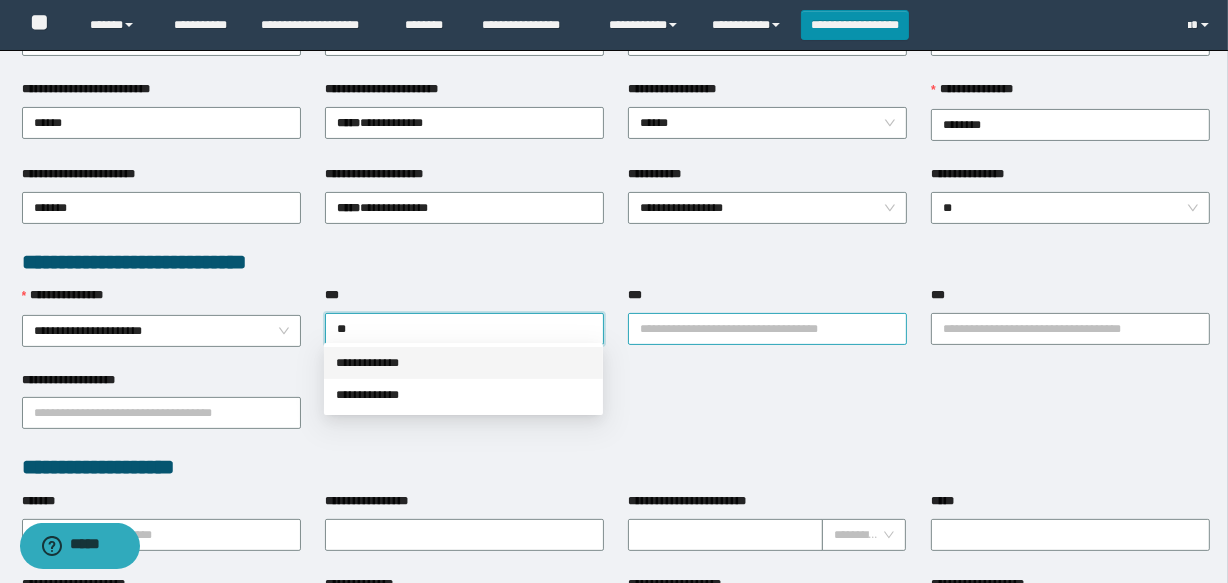 drag, startPoint x: 456, startPoint y: 361, endPoint x: 820, endPoint y: 320, distance: 366.3018 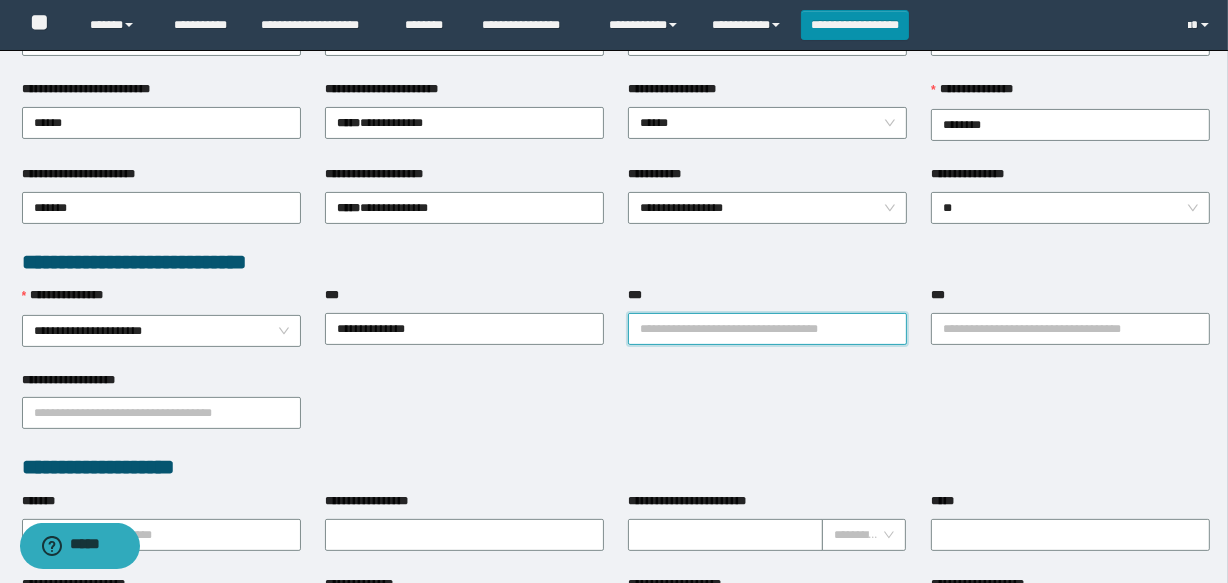 click on "***" at bounding box center [767, 329] 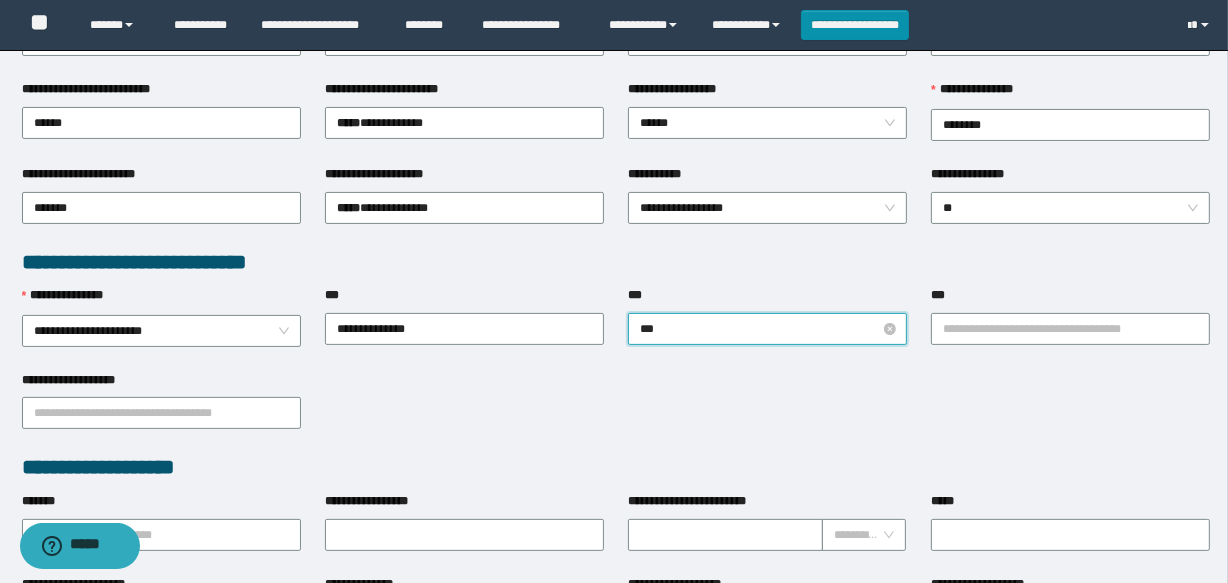 type on "****" 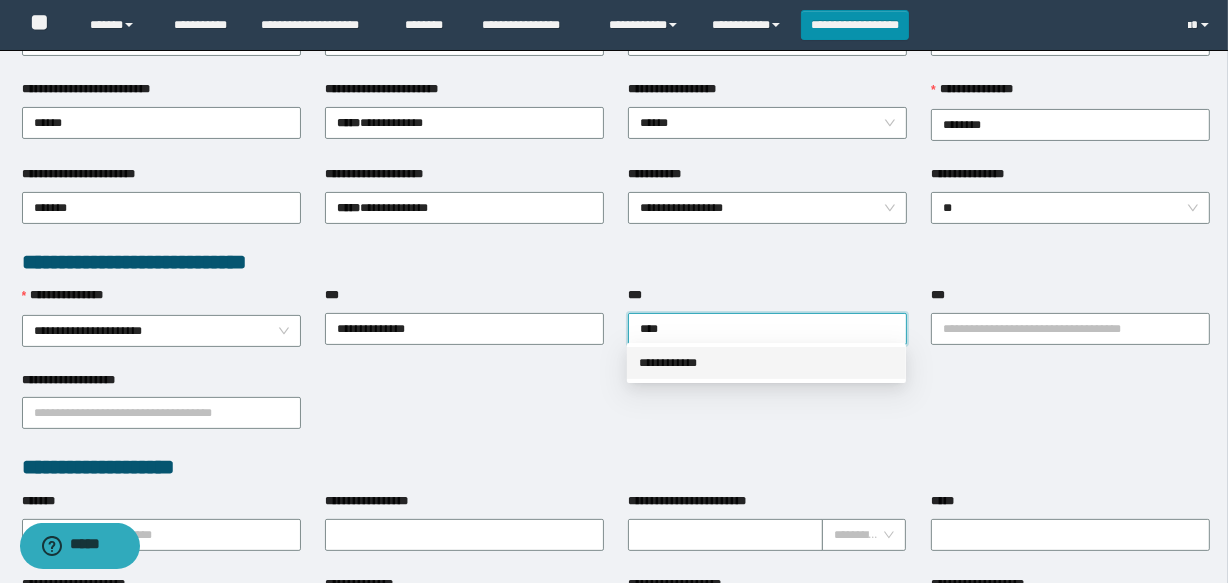 click on "**********" at bounding box center [766, 363] 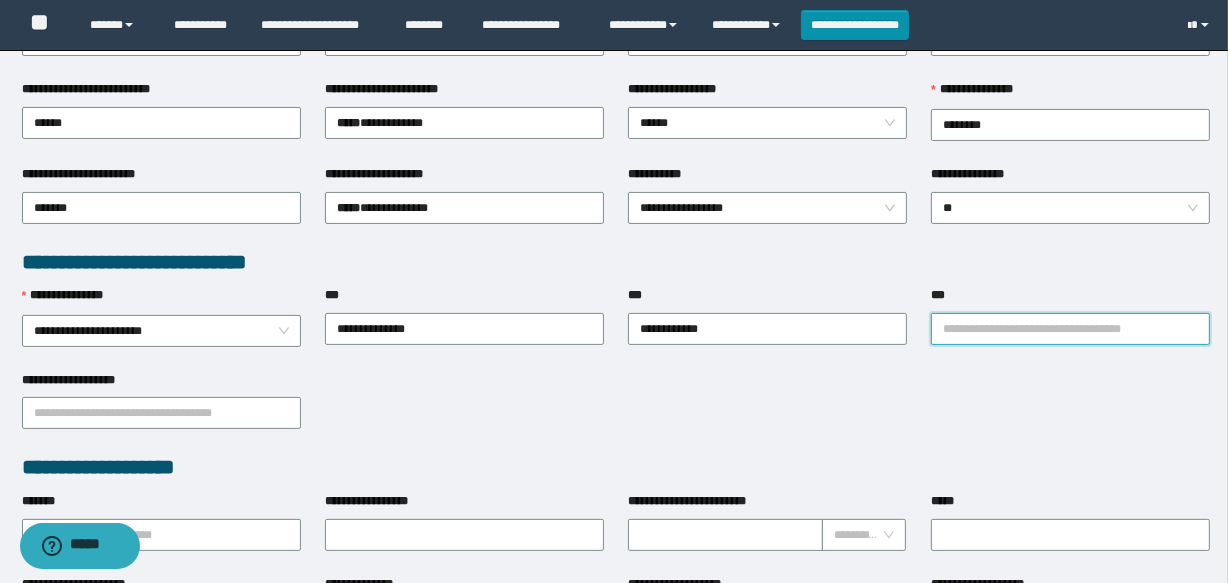 click on "***" at bounding box center (1070, 329) 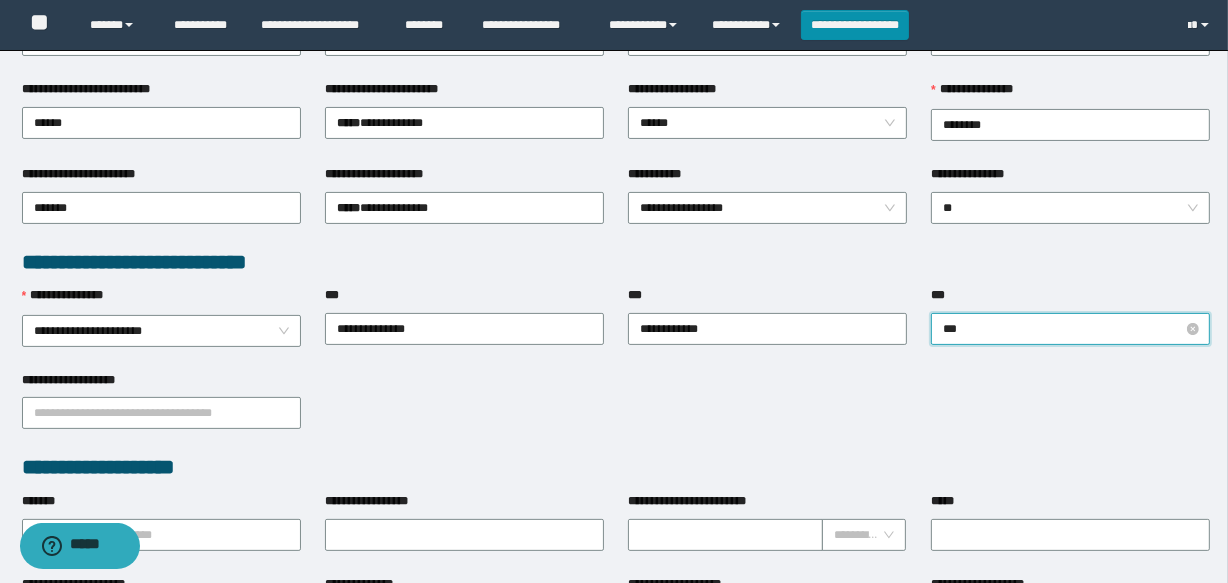 type on "****" 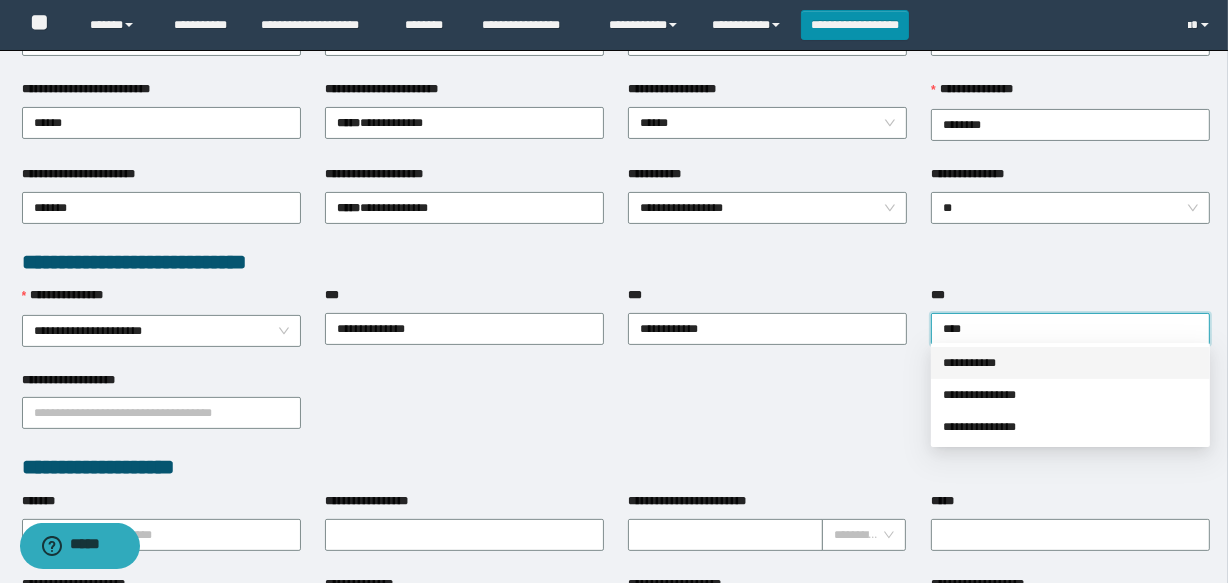 click on "**********" at bounding box center (1070, 363) 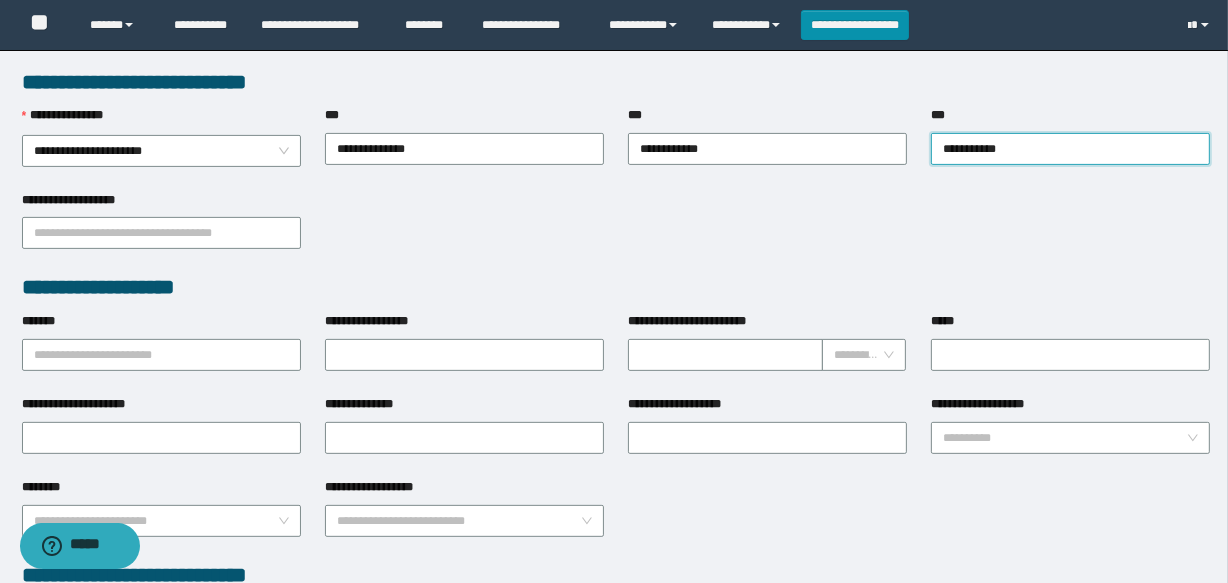 scroll, scrollTop: 545, scrollLeft: 0, axis: vertical 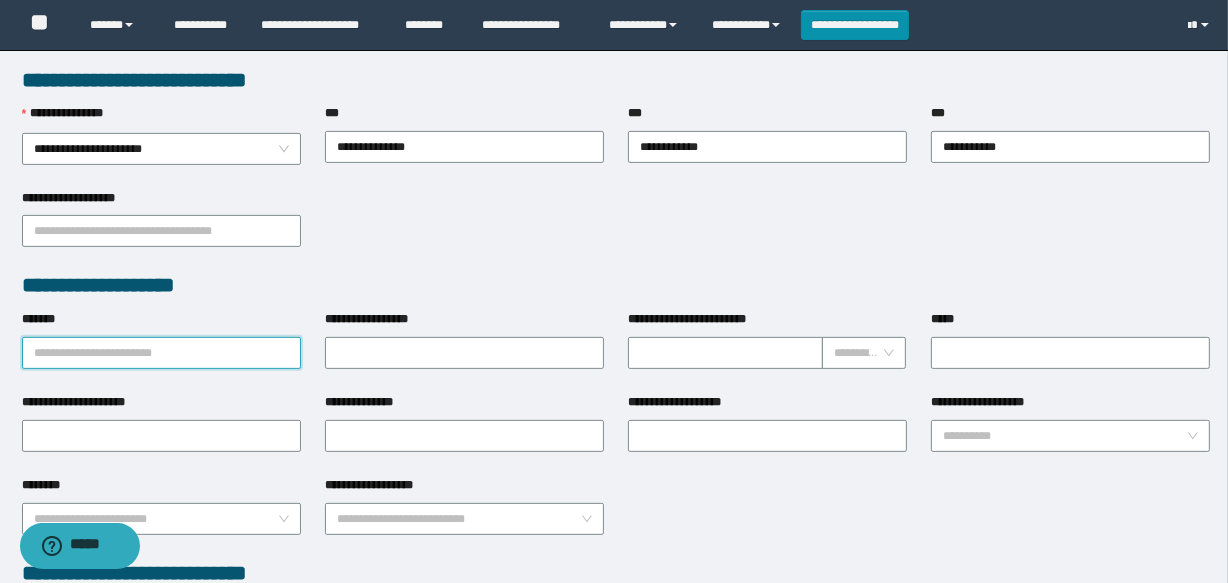 click on "*******" at bounding box center [161, 353] 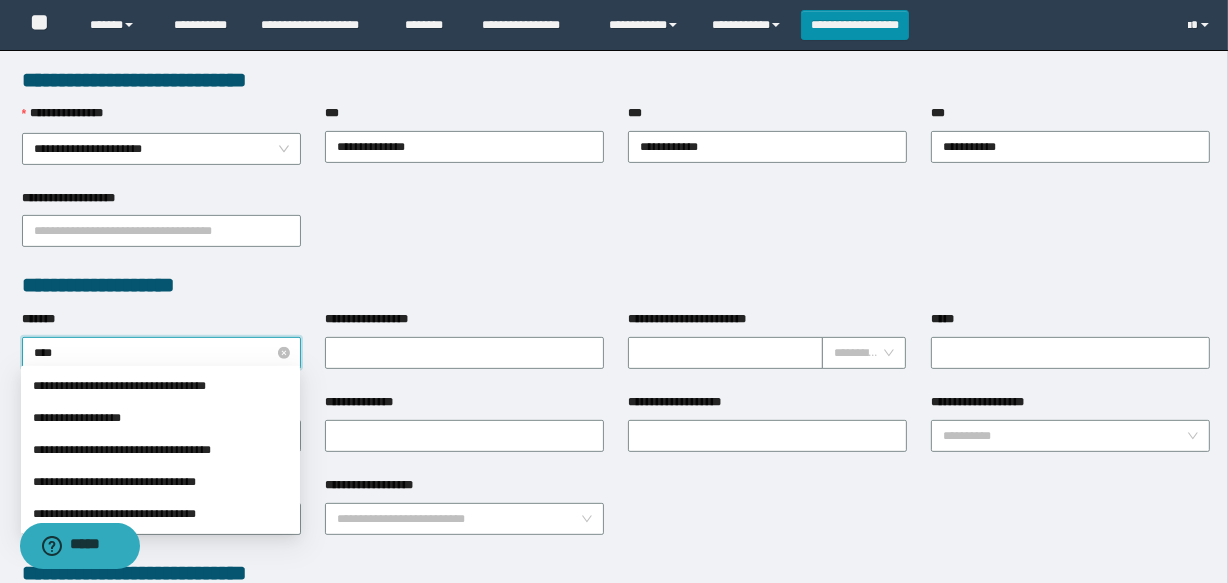 type on "*****" 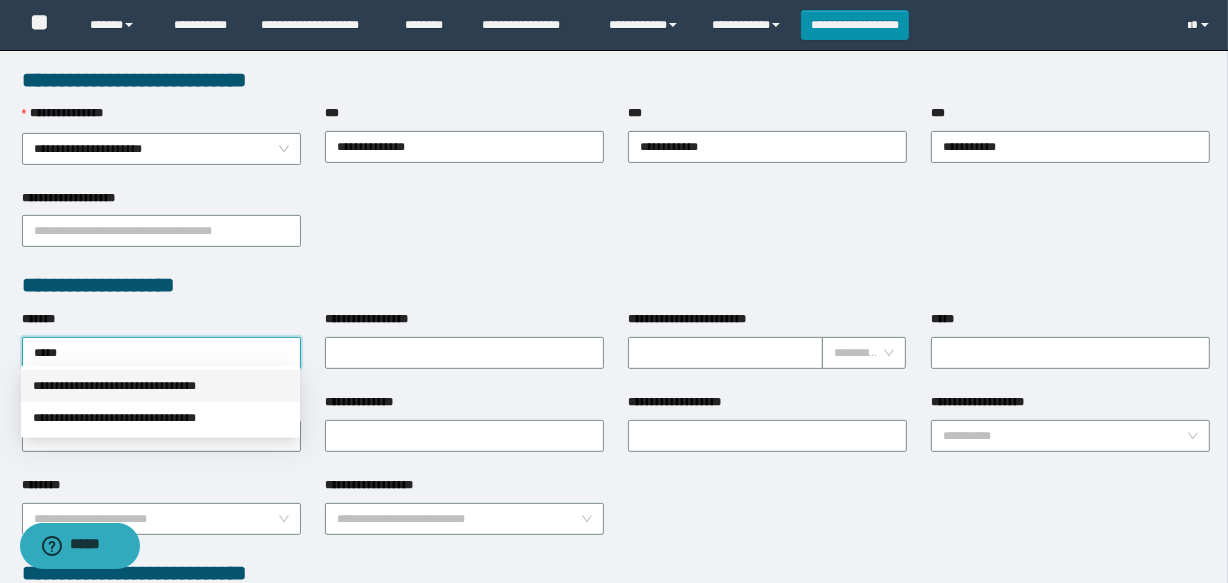 click on "**********" at bounding box center (160, 386) 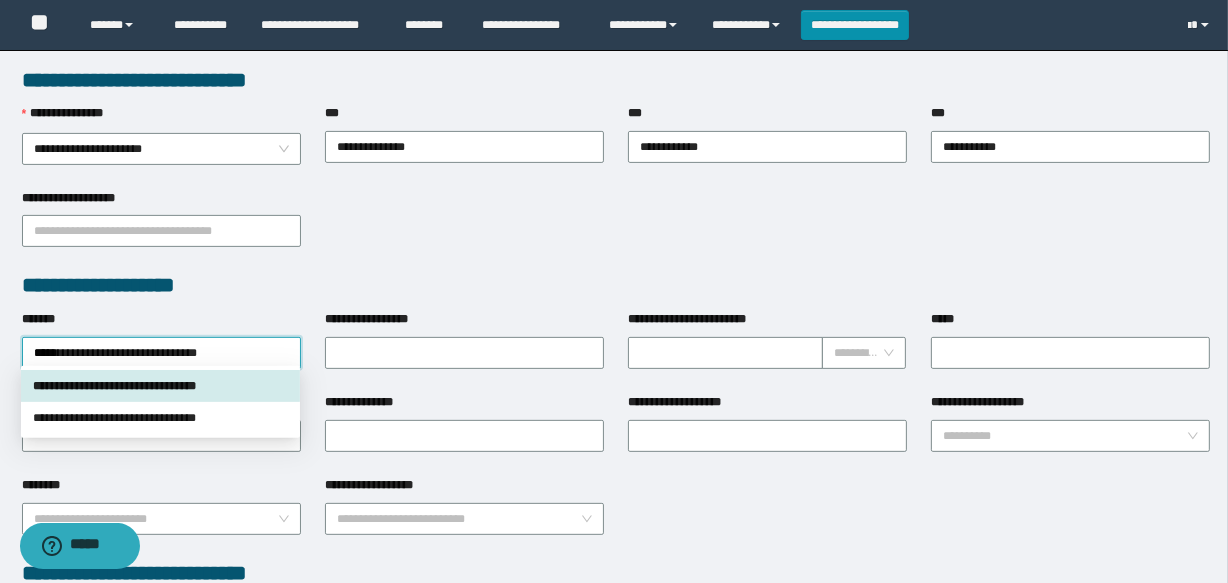 type 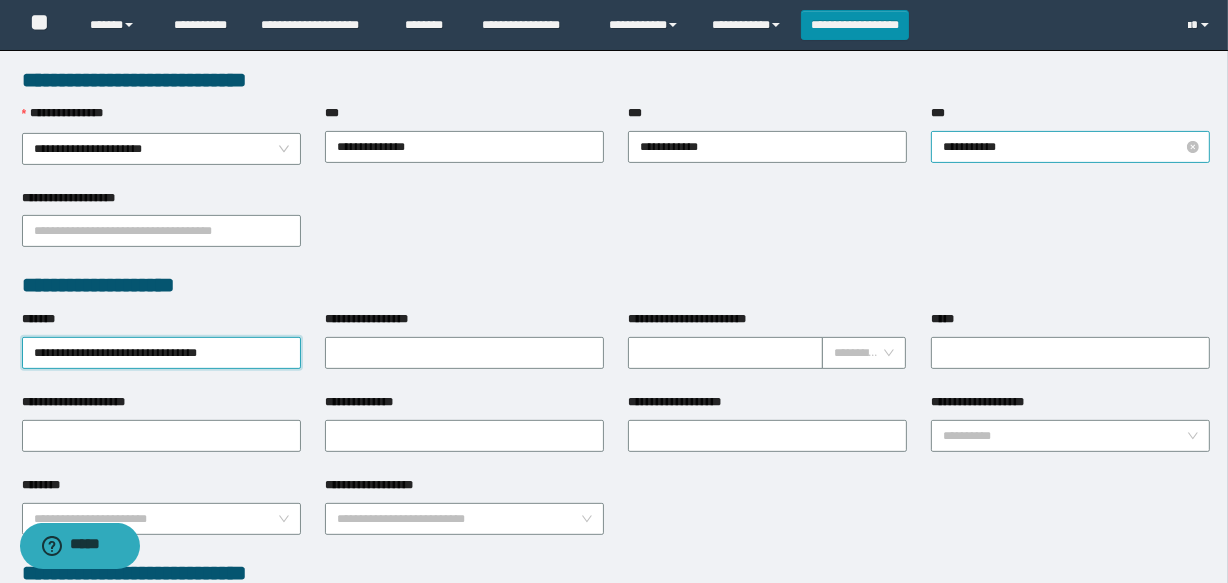 click on "**********" at bounding box center [1070, 147] 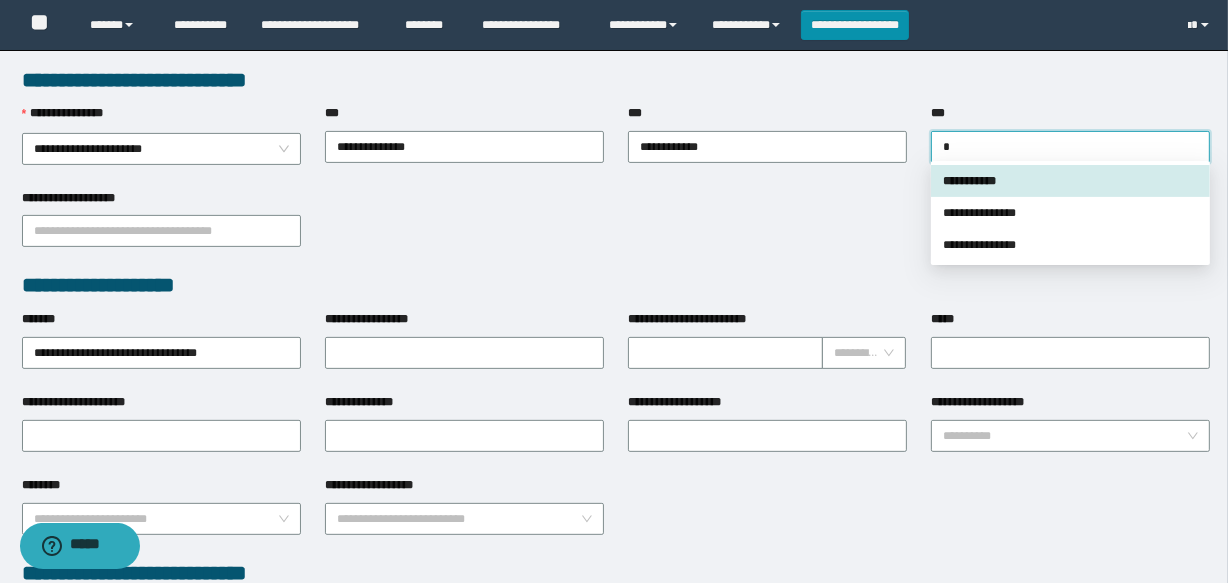 type on "**" 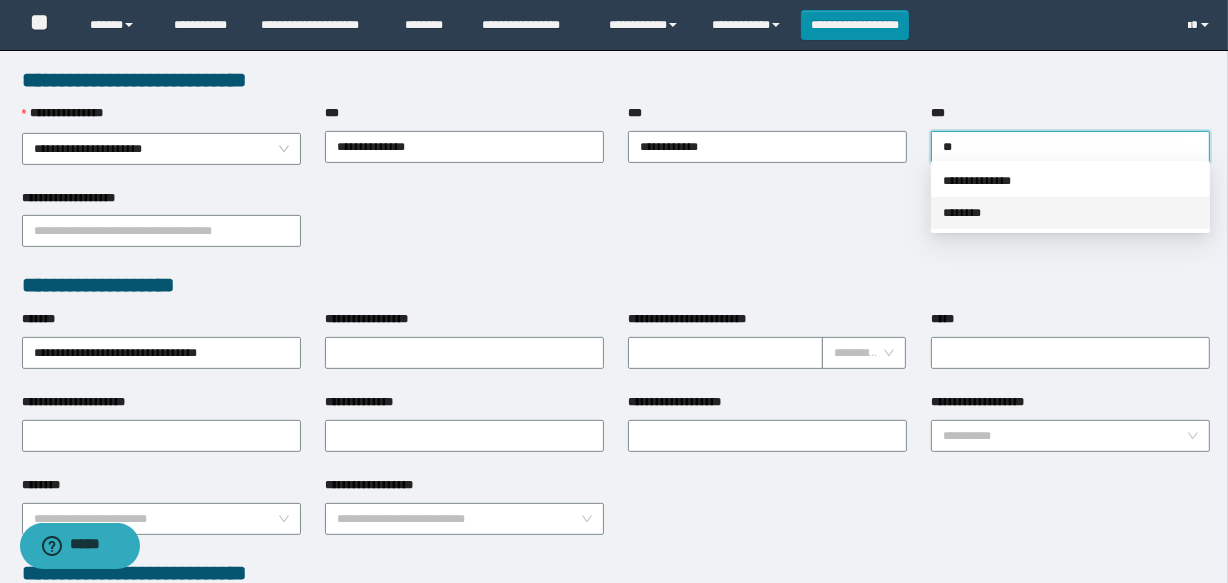 click on "********" at bounding box center (1070, 213) 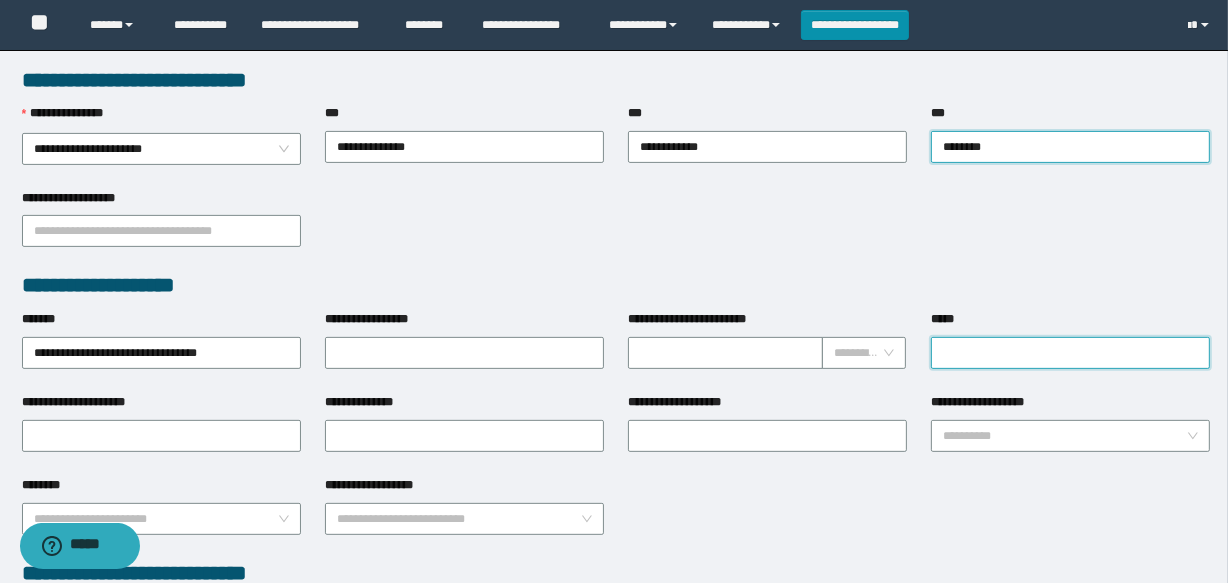 click on "*****" at bounding box center (1070, 353) 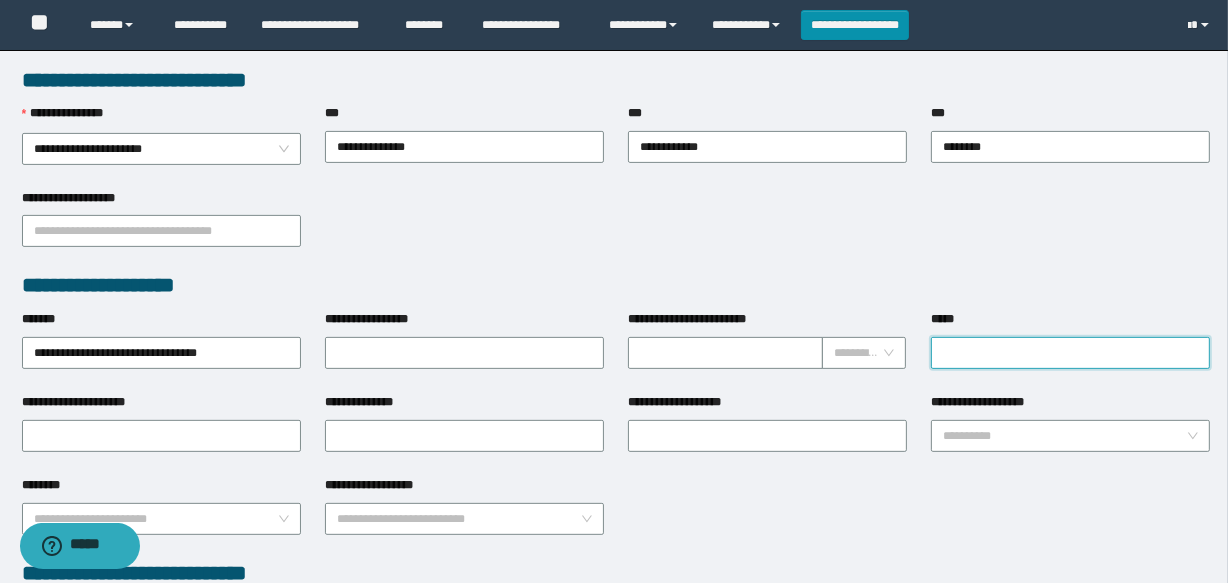type on "**********" 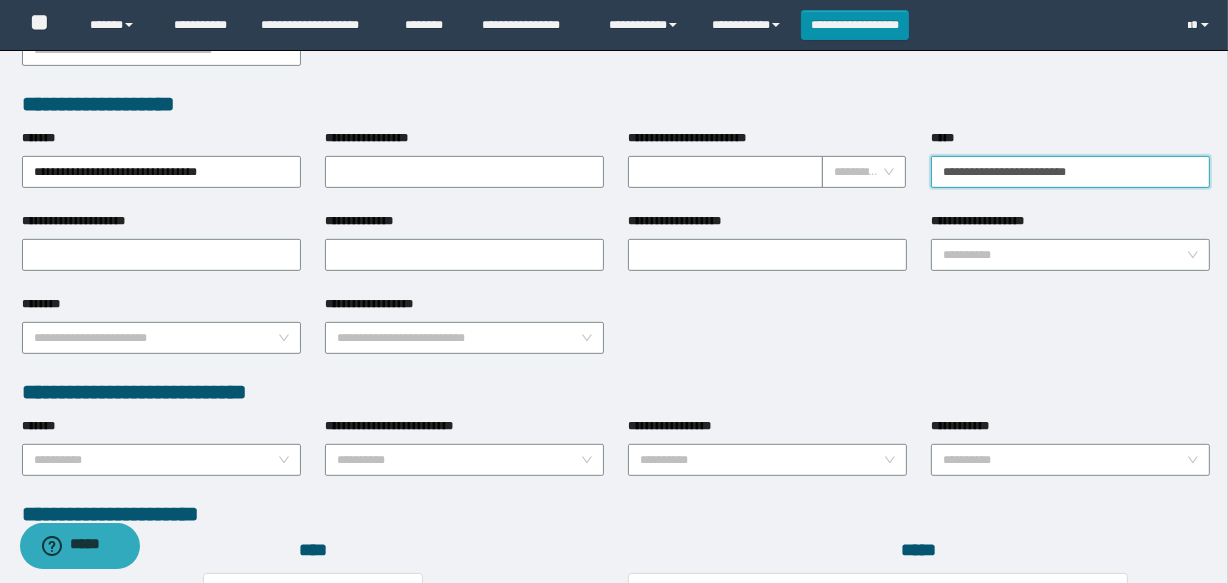 scroll, scrollTop: 727, scrollLeft: 0, axis: vertical 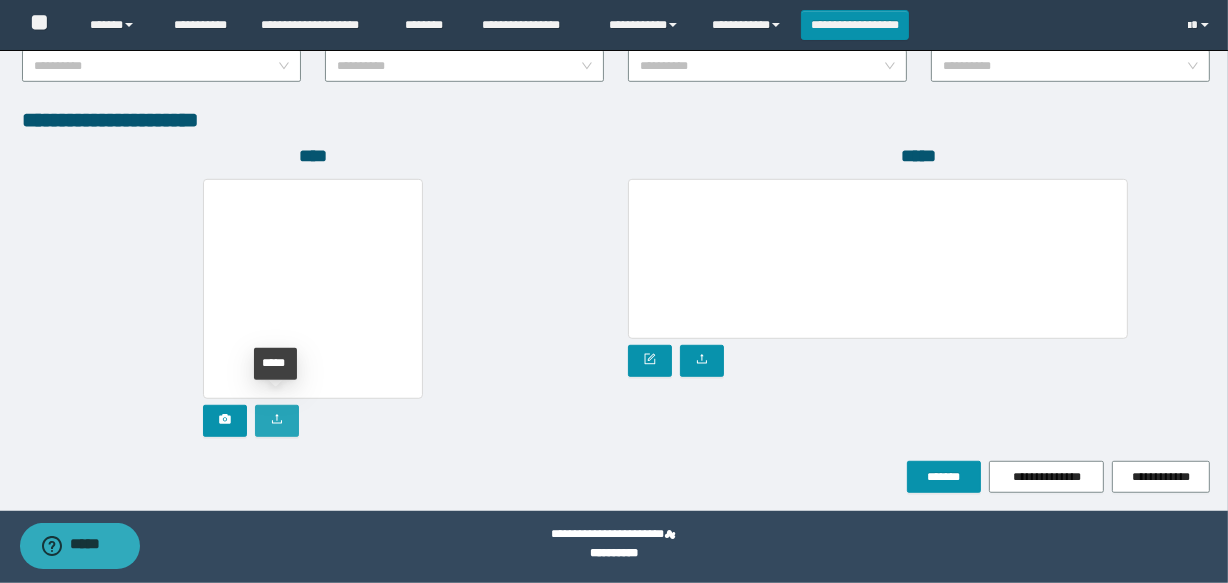 click at bounding box center (277, 421) 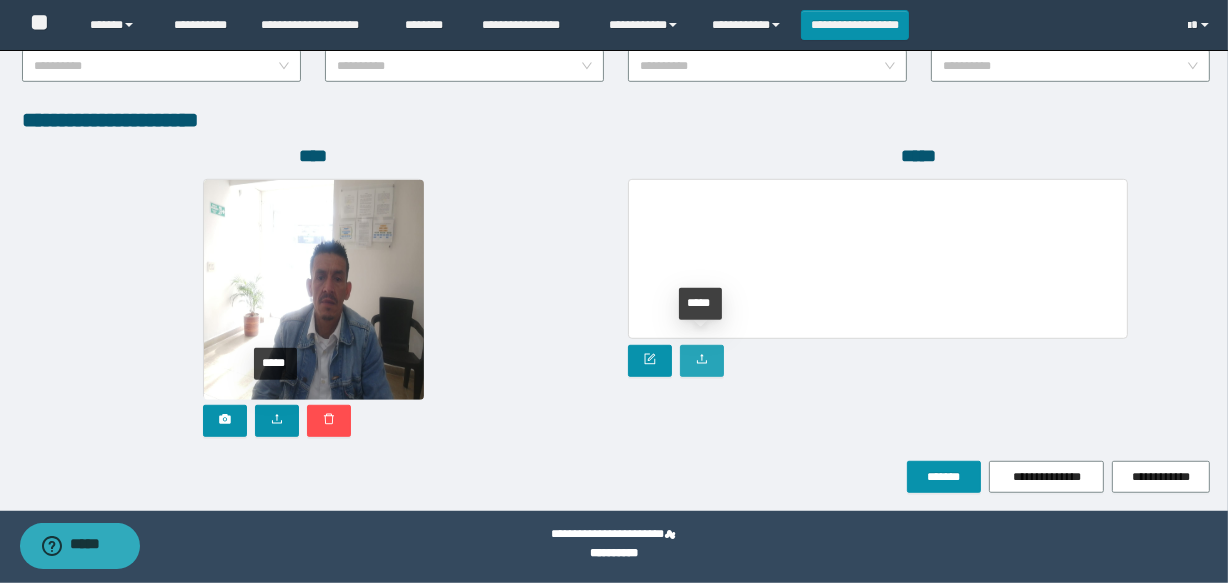 click at bounding box center [702, 361] 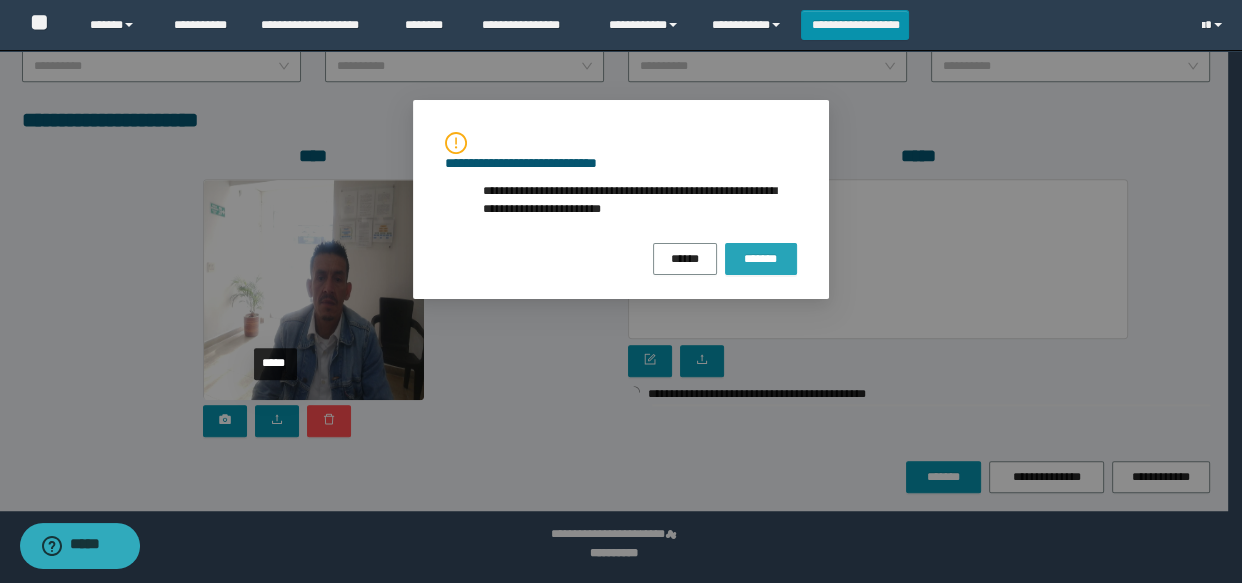 click on "*******" at bounding box center (761, 259) 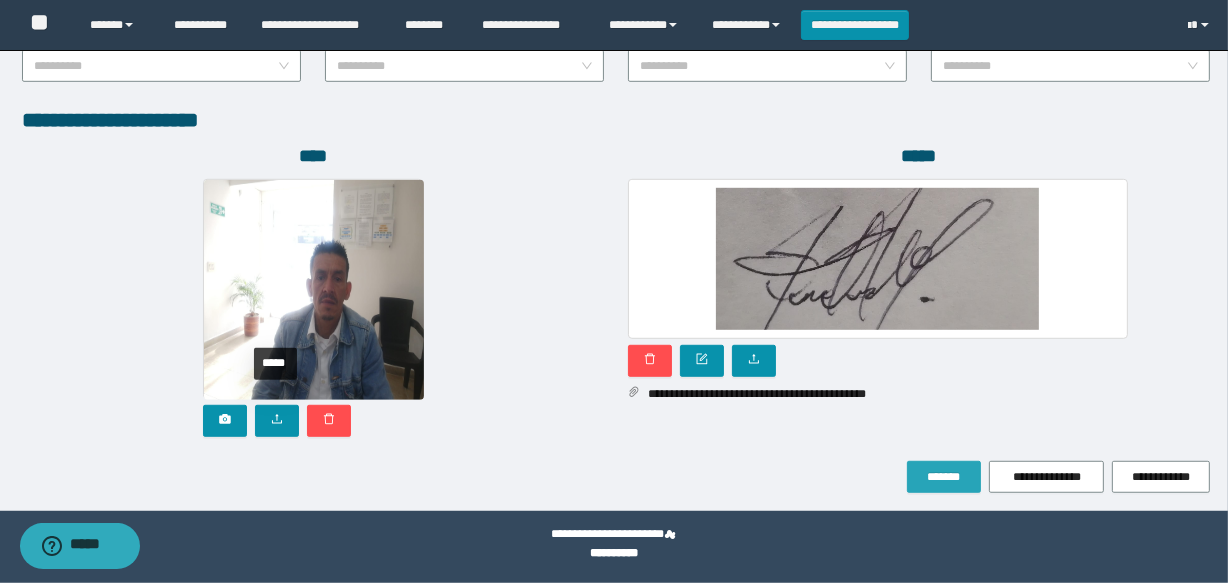 click on "*******" at bounding box center [944, 477] 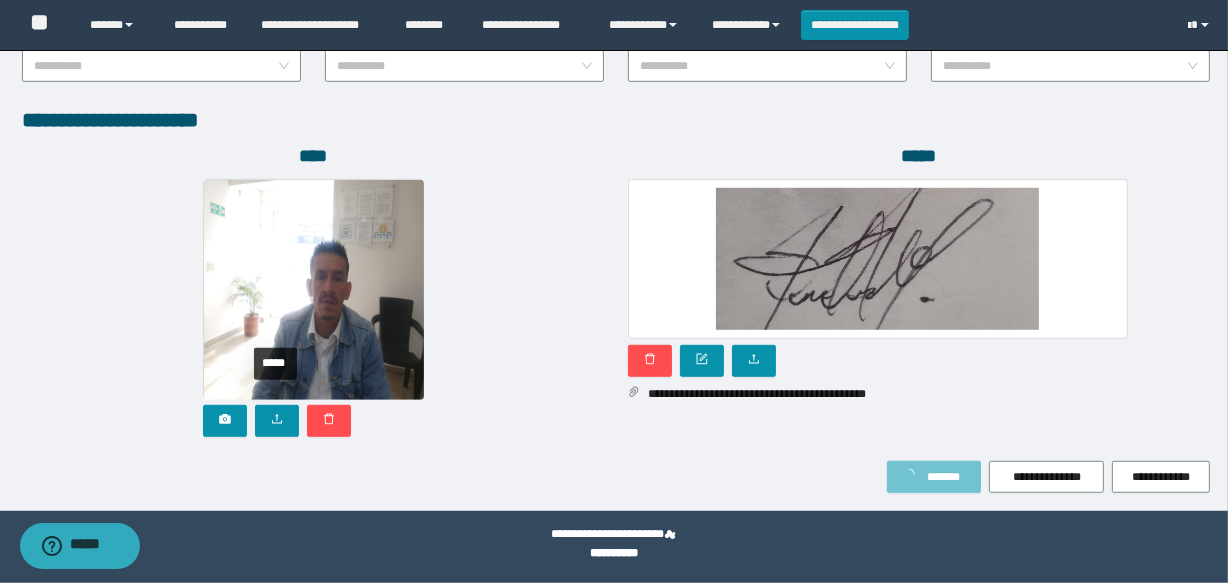 type 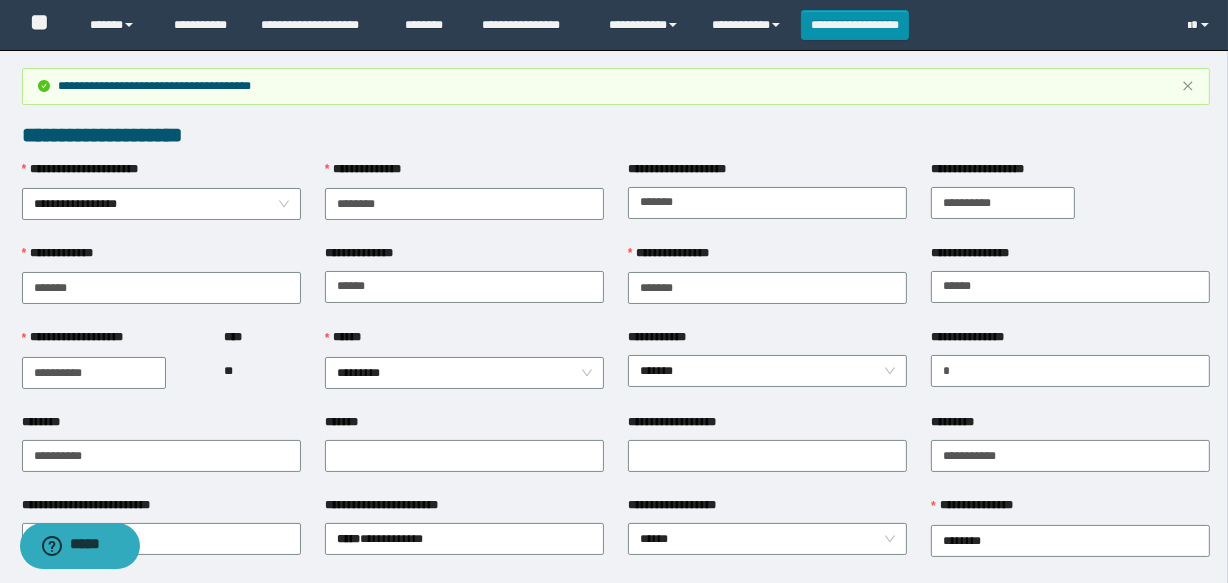 scroll, scrollTop: 0, scrollLeft: 0, axis: both 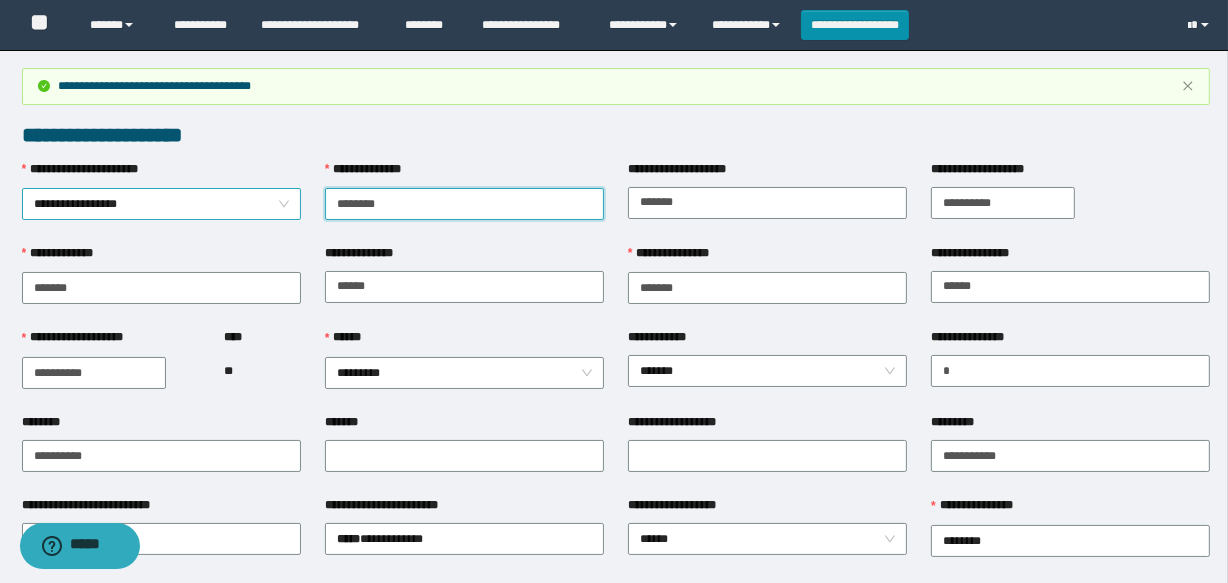 drag, startPoint x: 398, startPoint y: 199, endPoint x: 300, endPoint y: 214, distance: 99.14131 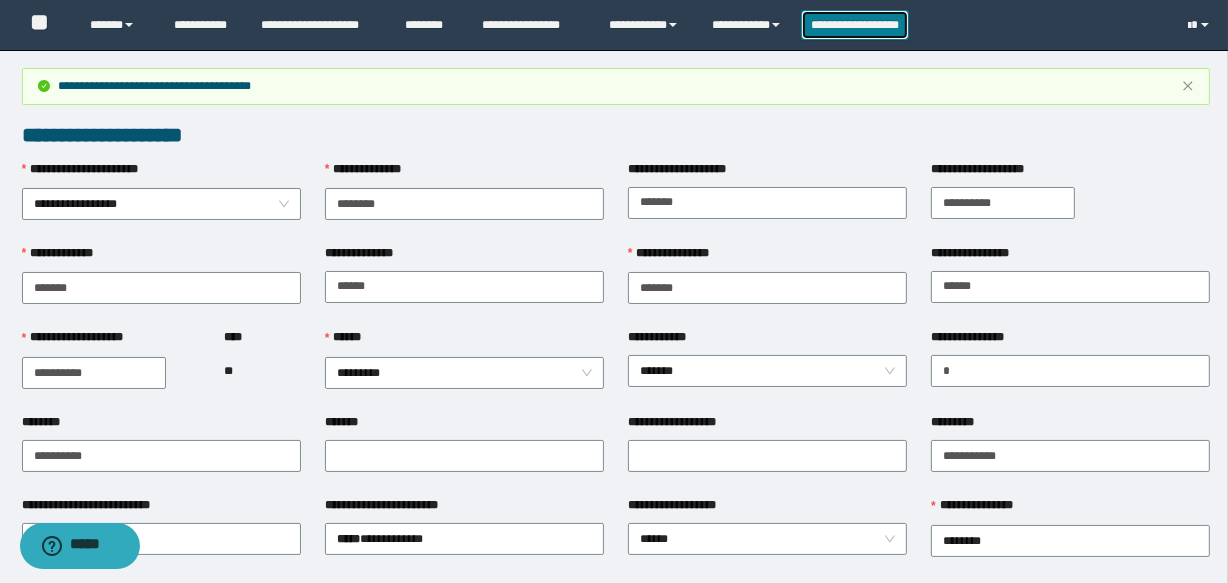 click on "**********" at bounding box center [855, 25] 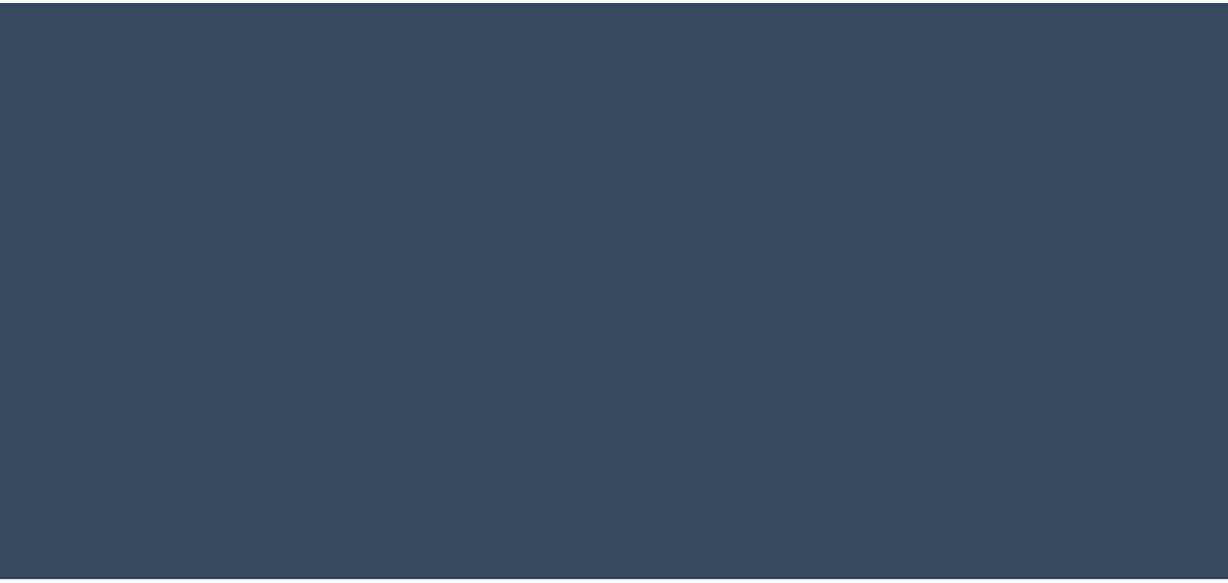 scroll, scrollTop: 0, scrollLeft: 0, axis: both 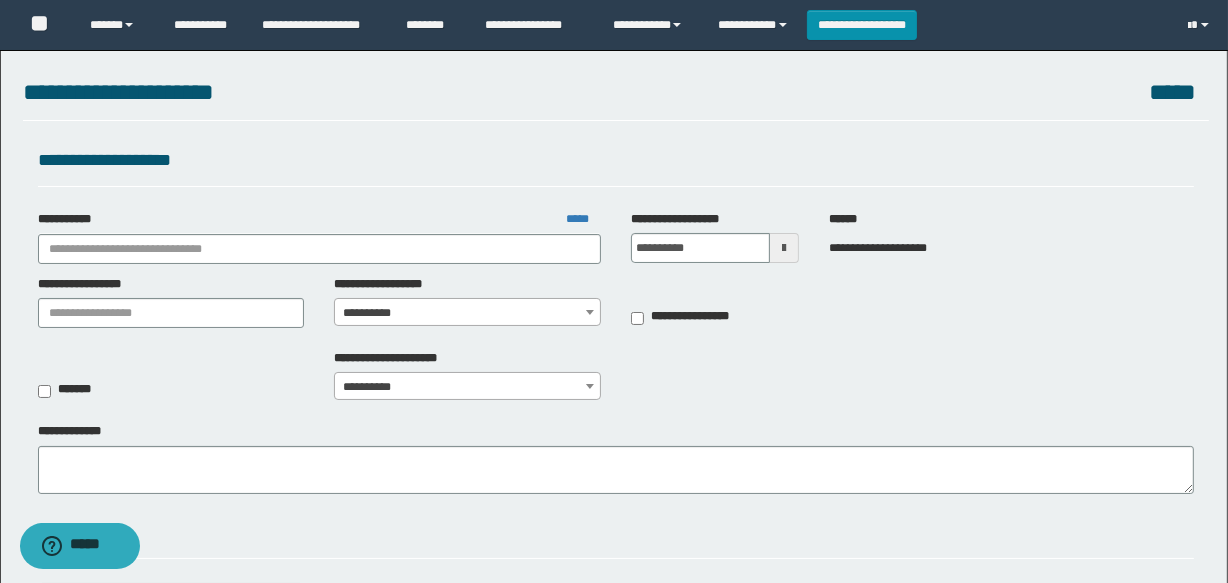 click on "**********" at bounding box center [616, 381] 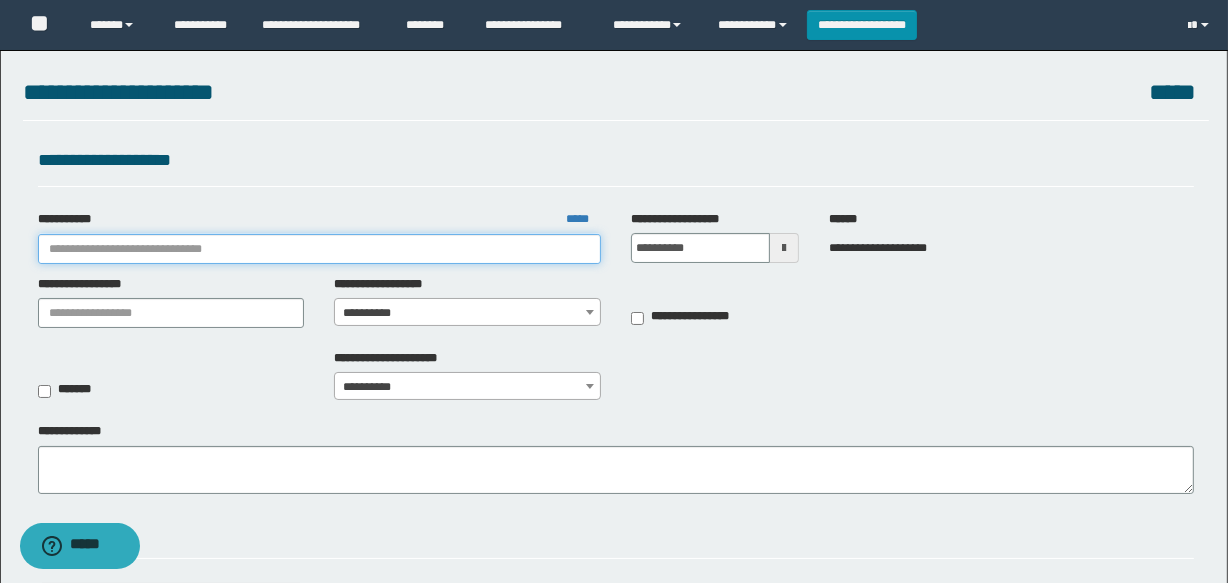 click on "**********" at bounding box center [319, 249] 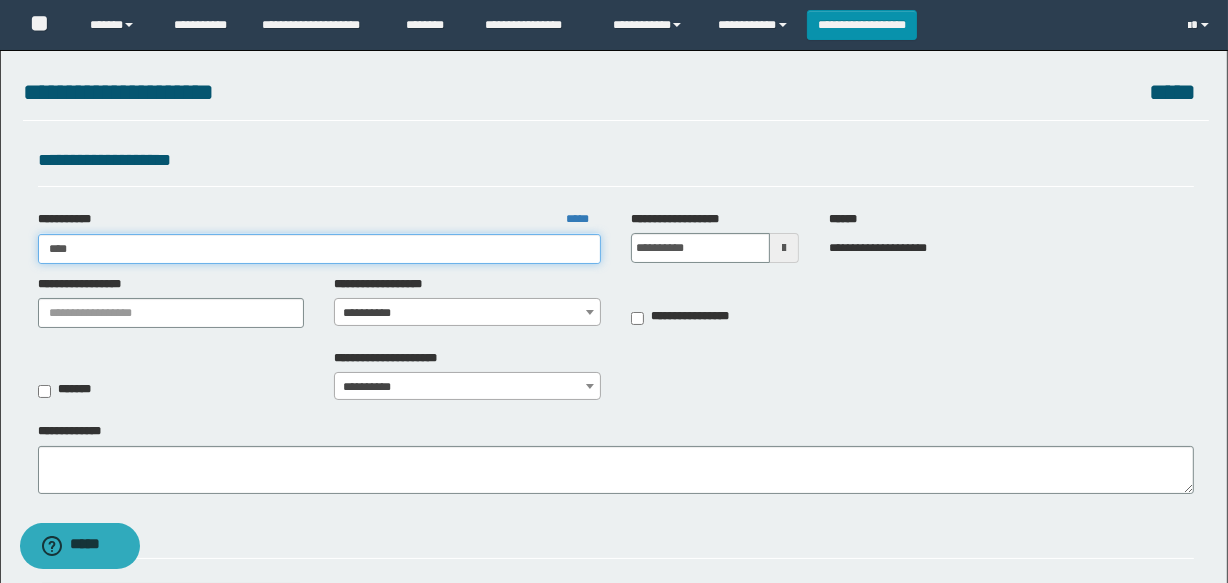 type on "*****" 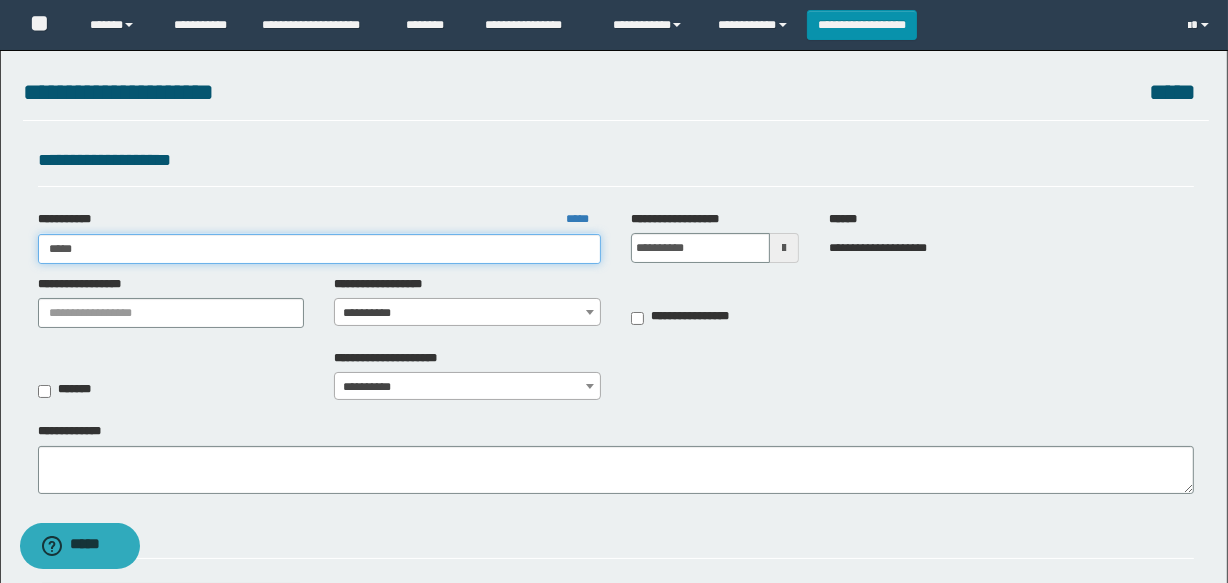 type on "*****" 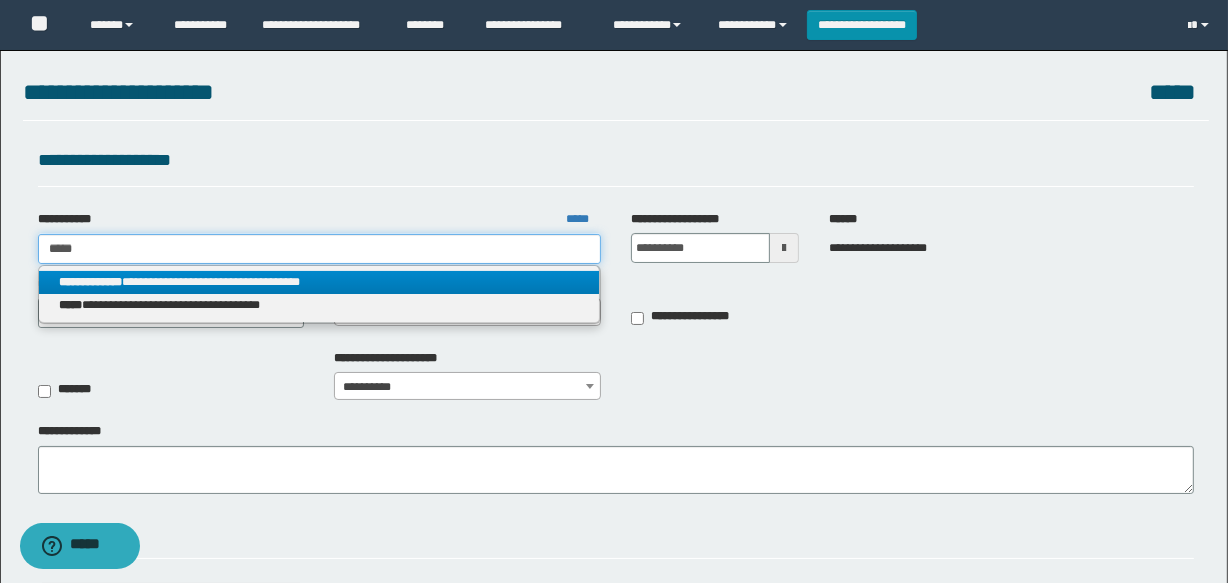 type on "*****" 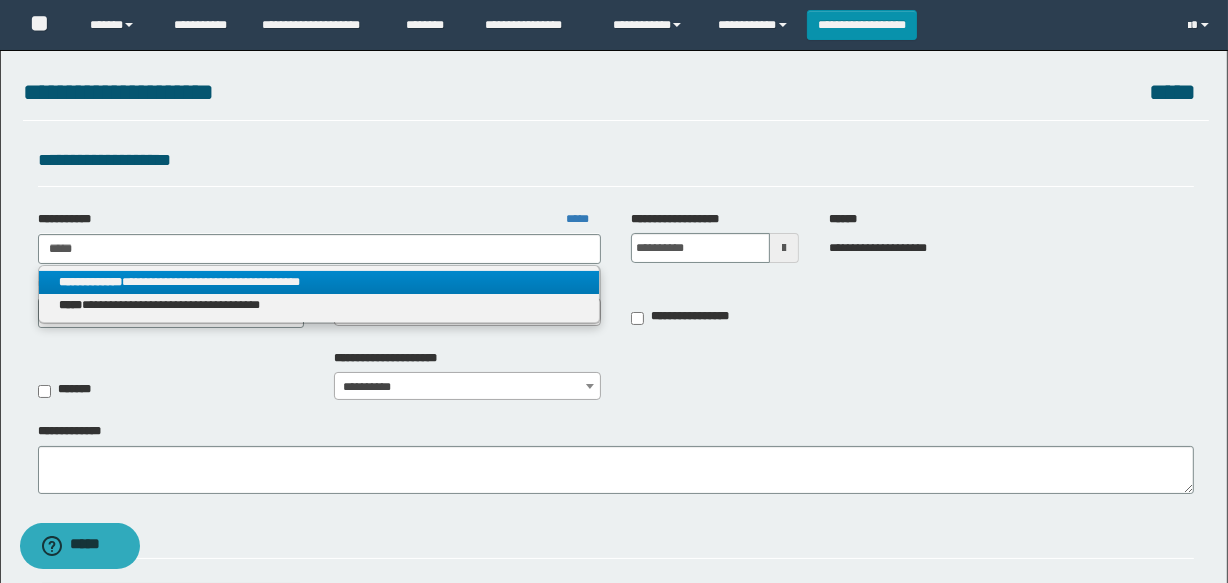 click on "**********" at bounding box center [319, 282] 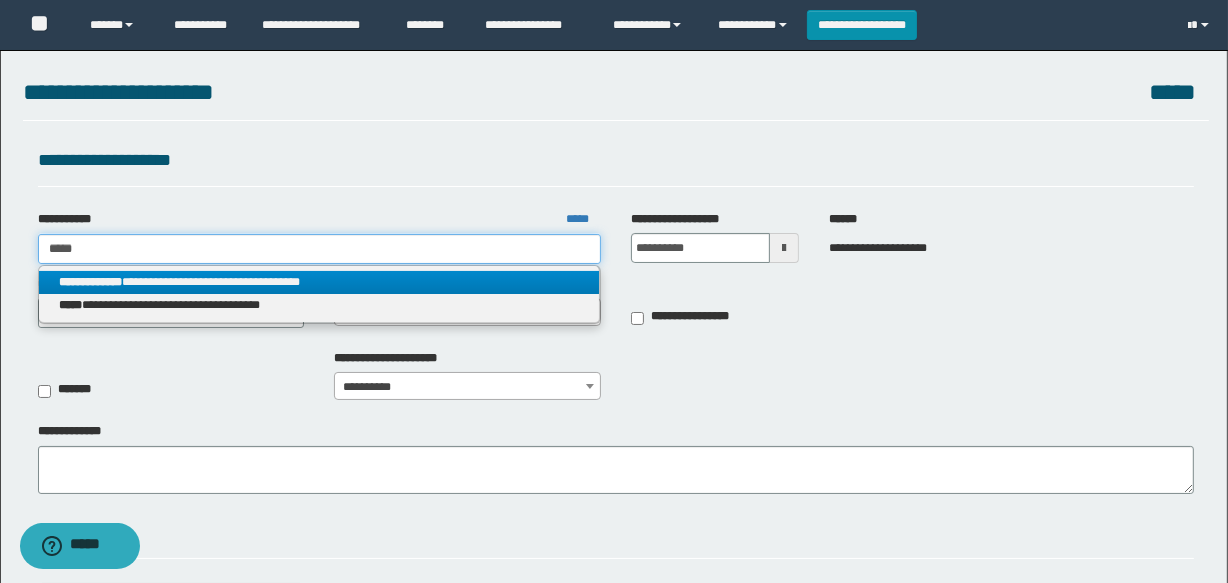 type 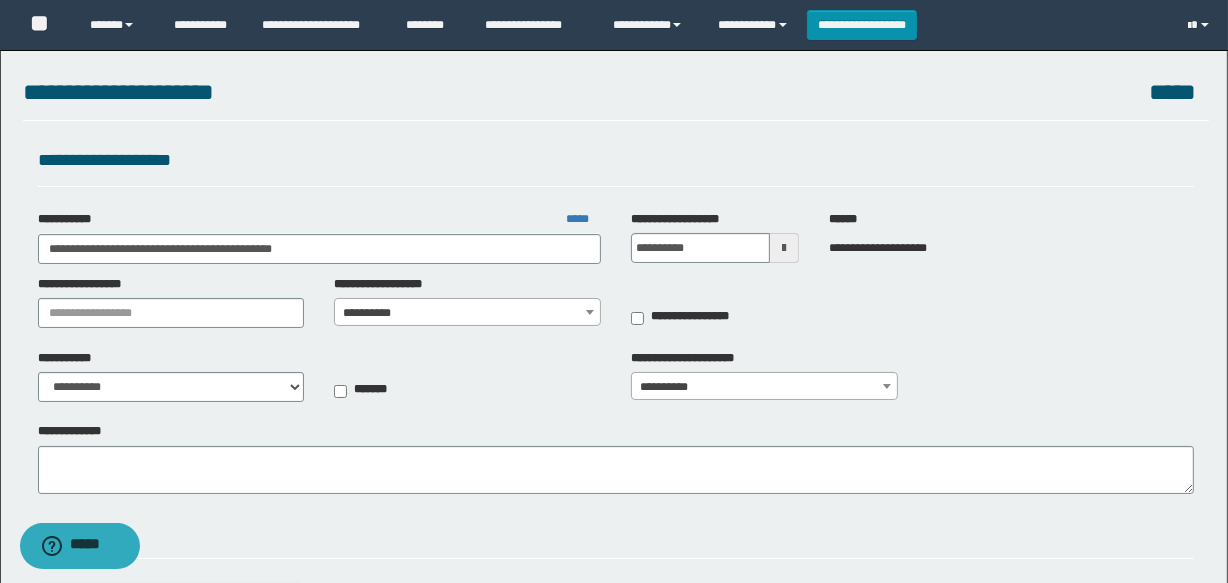 click on "**********" at bounding box center (467, 313) 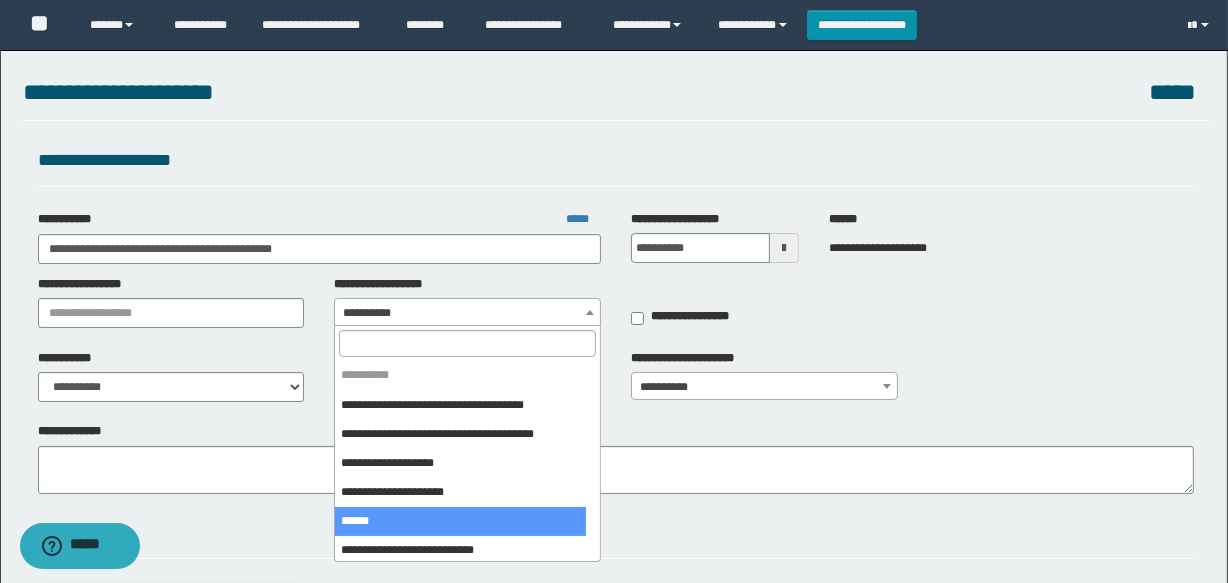 select on "***" 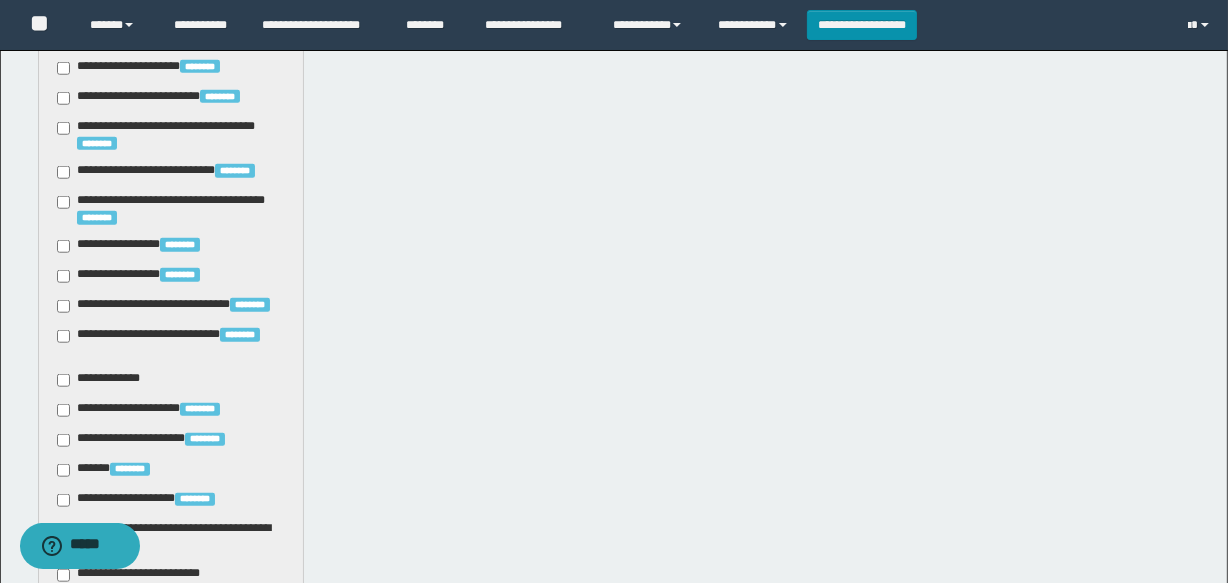 scroll, scrollTop: 2069, scrollLeft: 0, axis: vertical 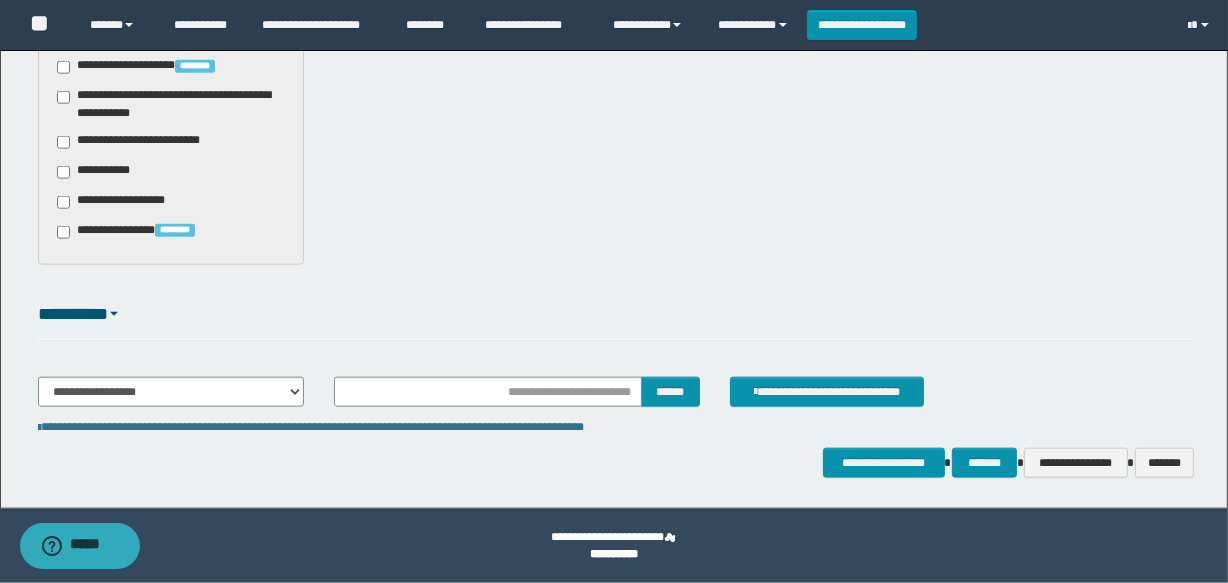 click on "**********" at bounding box center (143, 142) 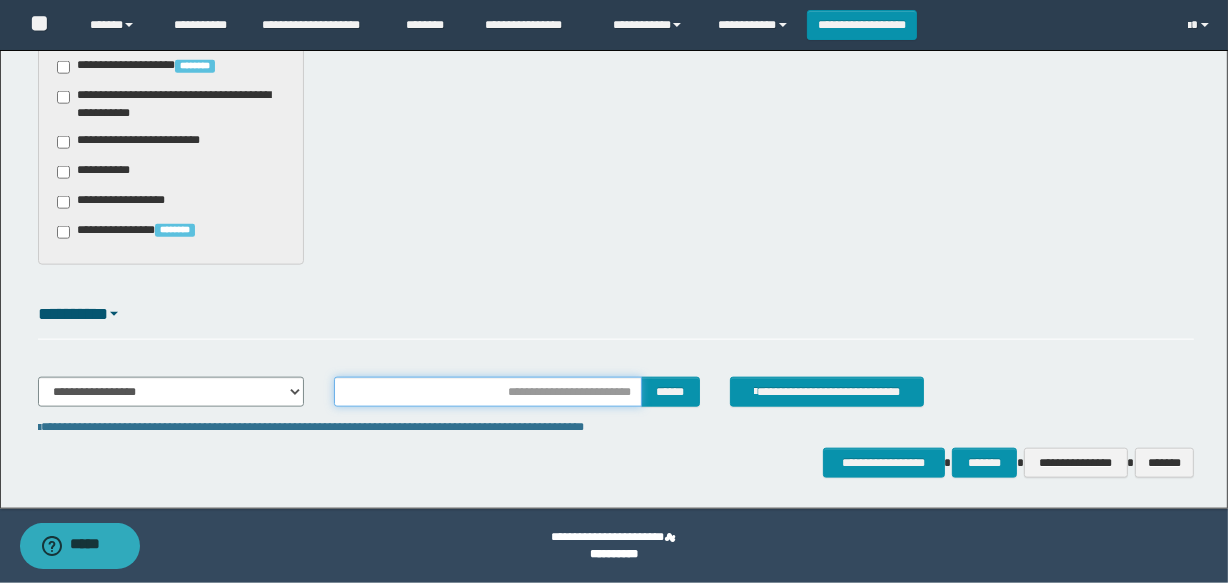 click at bounding box center (487, 392) 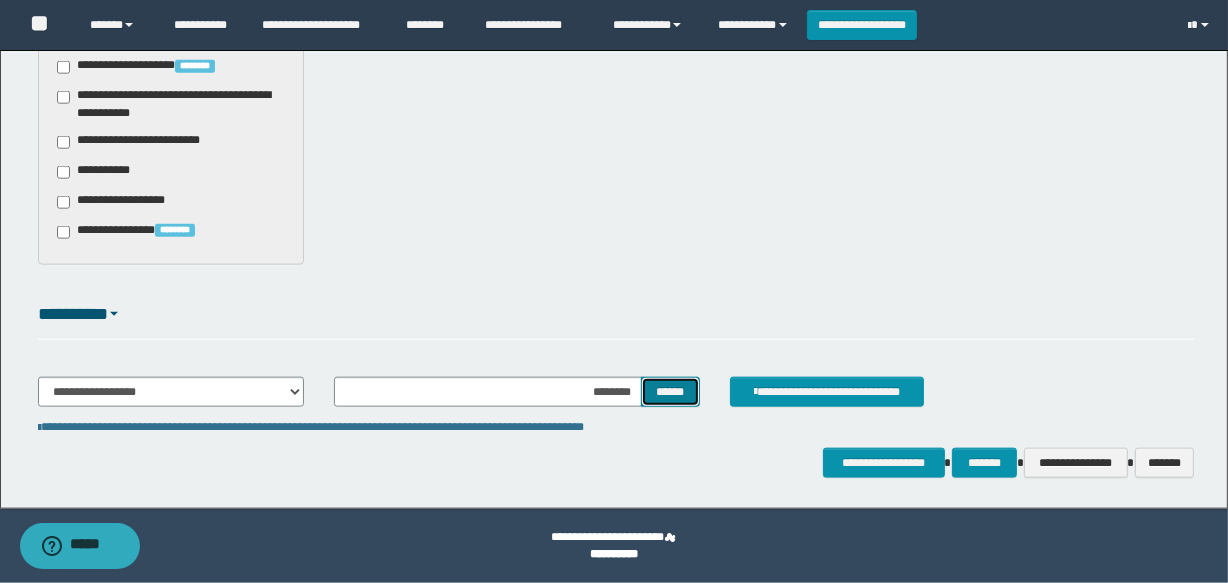 click on "******" at bounding box center (670, 392) 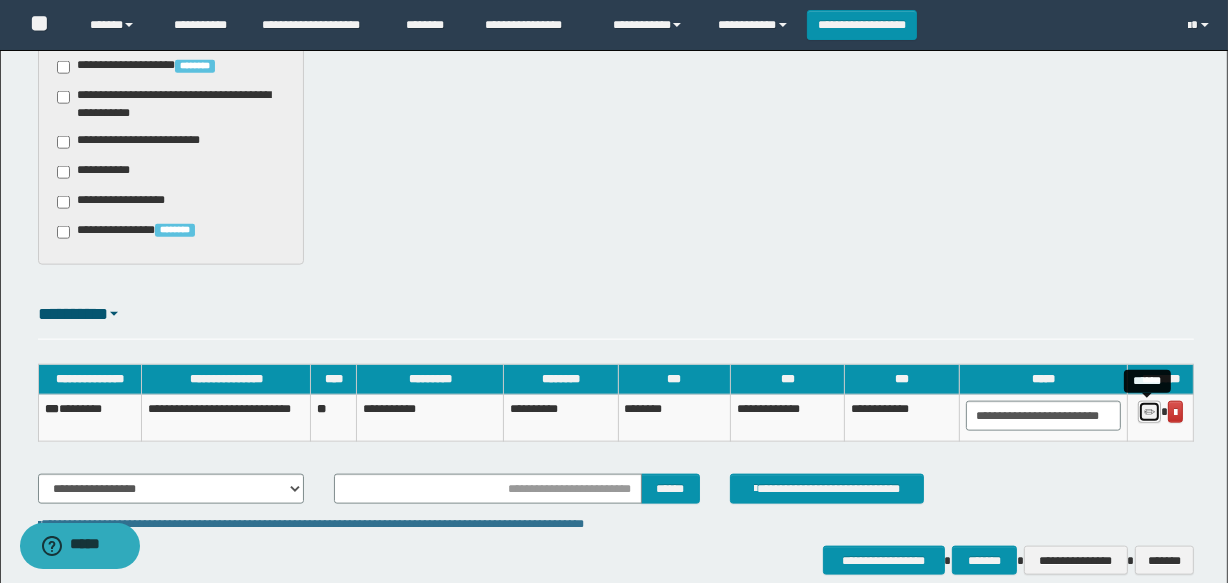 click at bounding box center (1149, 413) 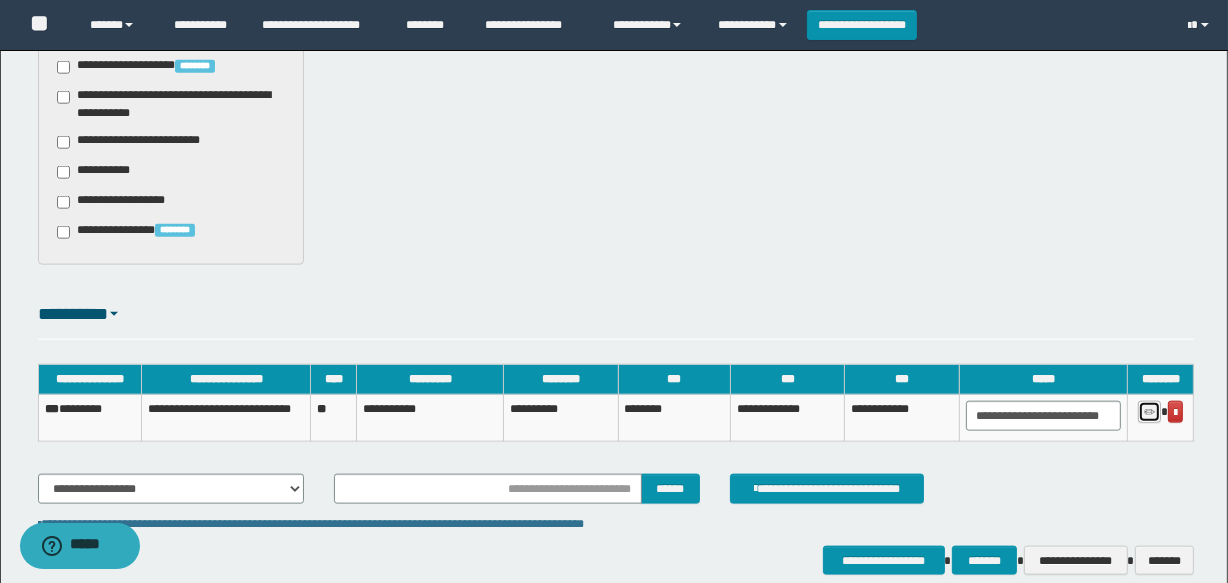 type on "********" 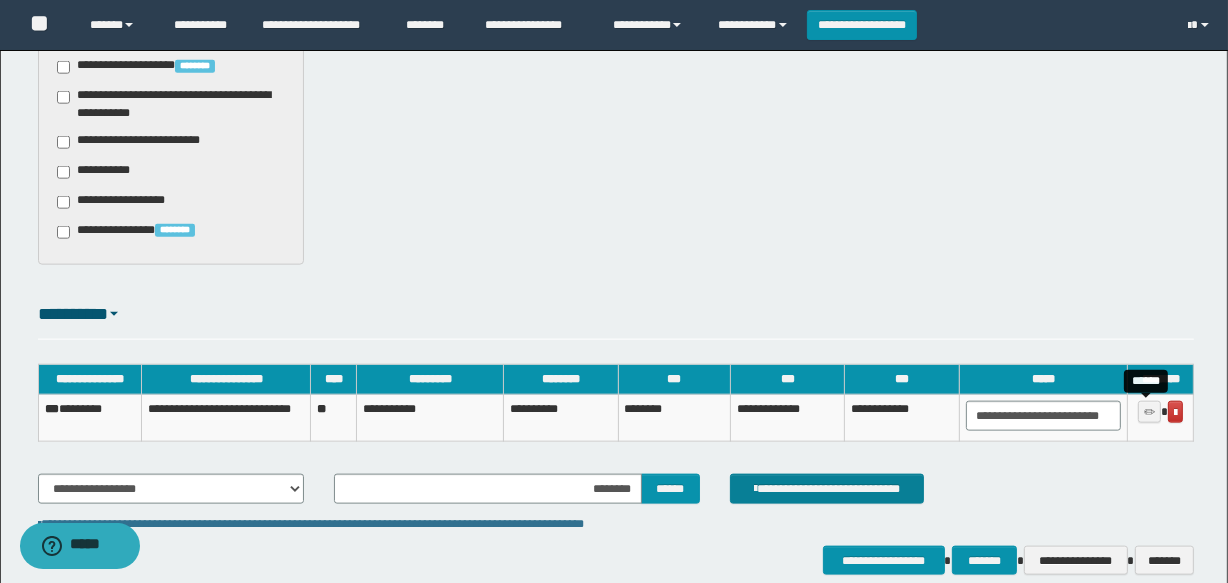 type 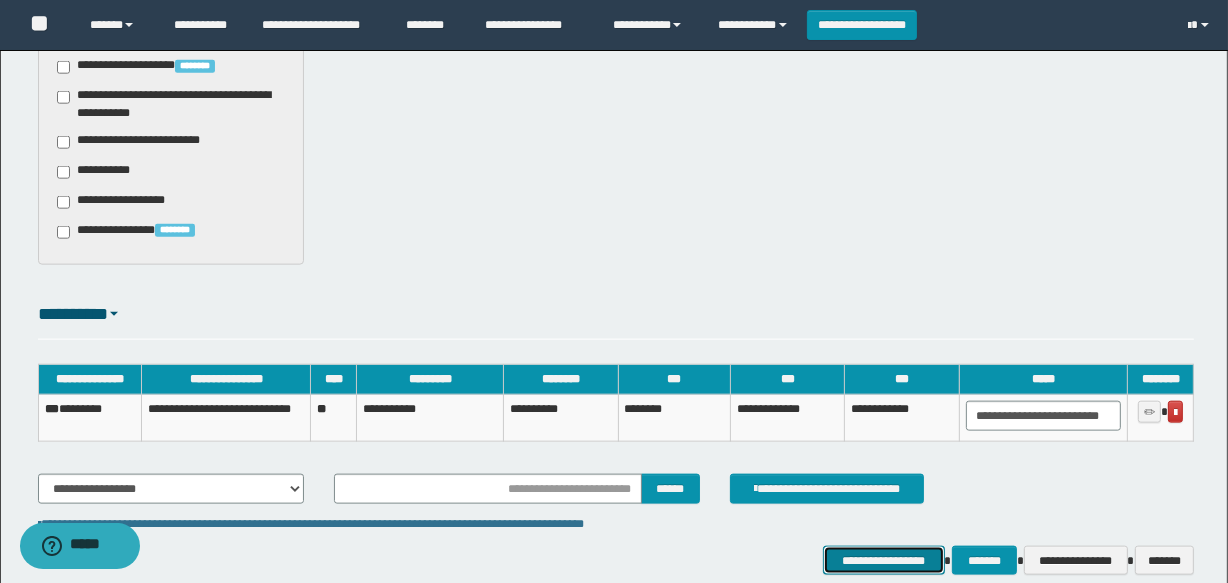 click on "**********" at bounding box center [884, 561] 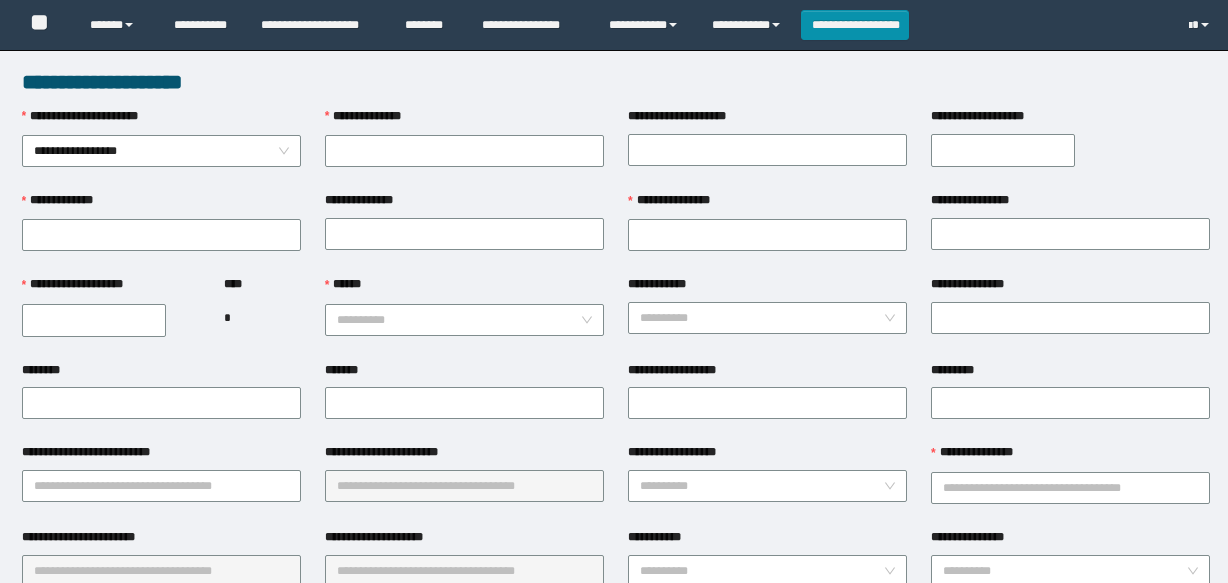 scroll, scrollTop: 0, scrollLeft: 0, axis: both 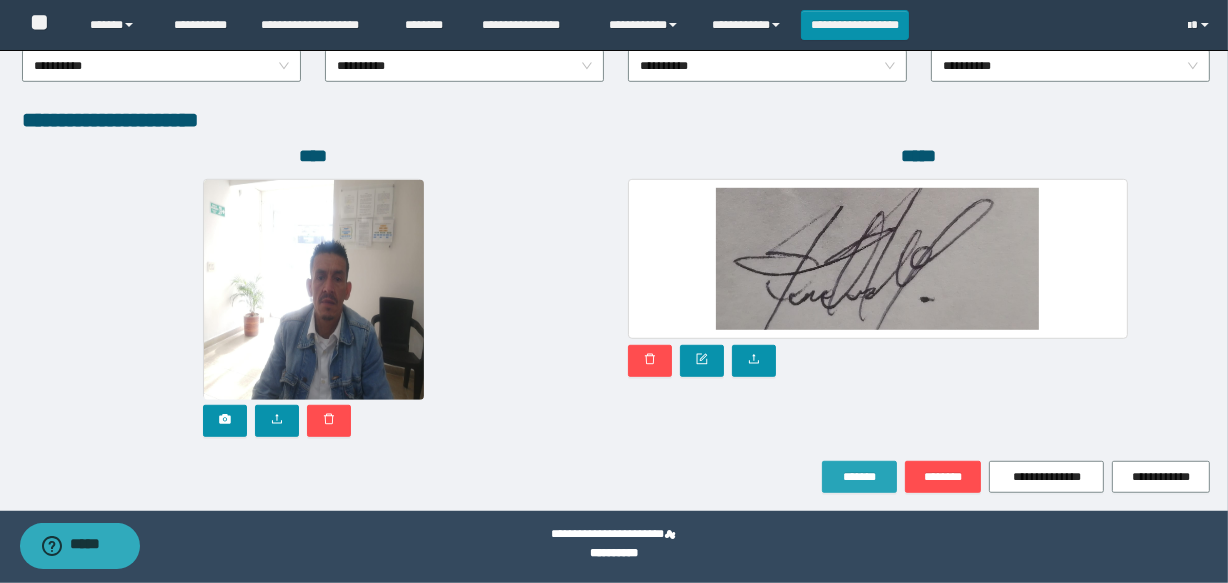 click on "*******" at bounding box center (859, 477) 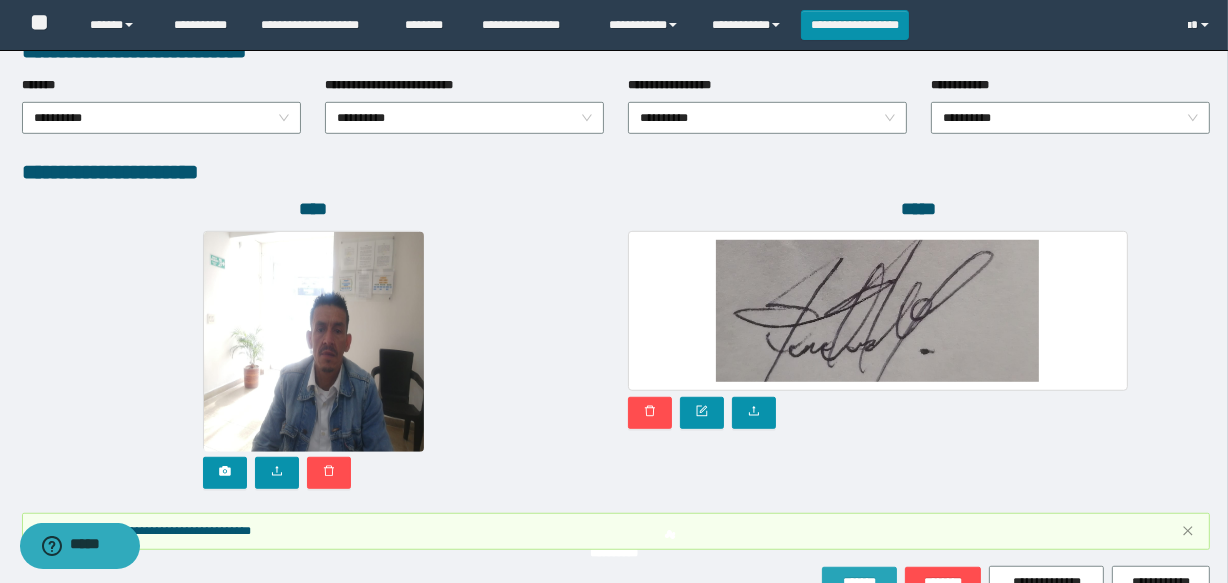 scroll, scrollTop: 1171, scrollLeft: 0, axis: vertical 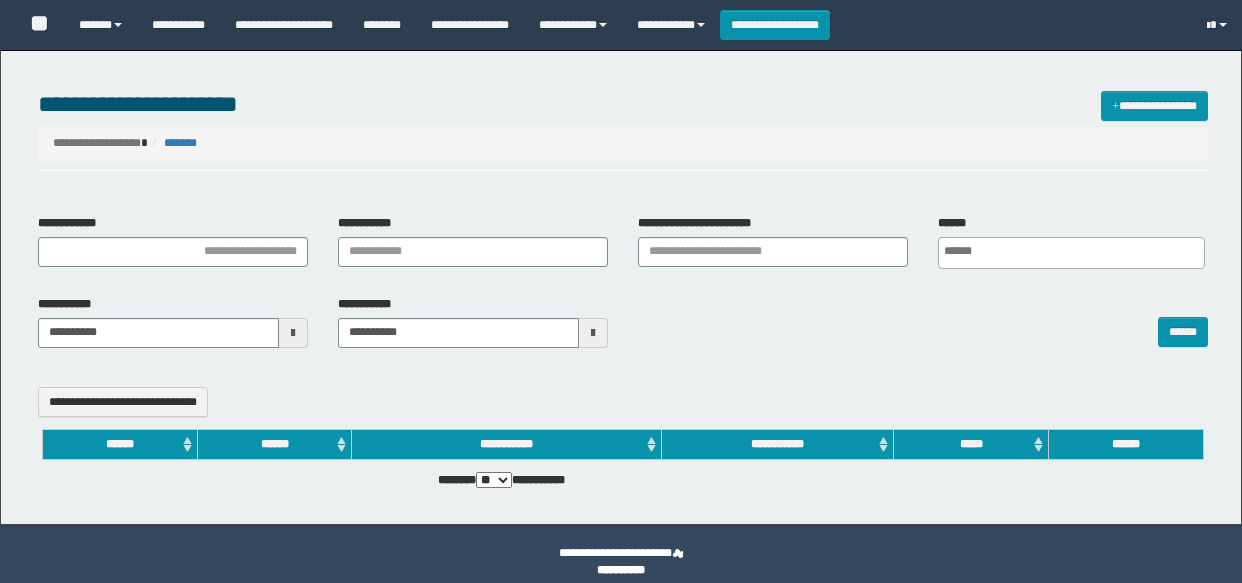 select 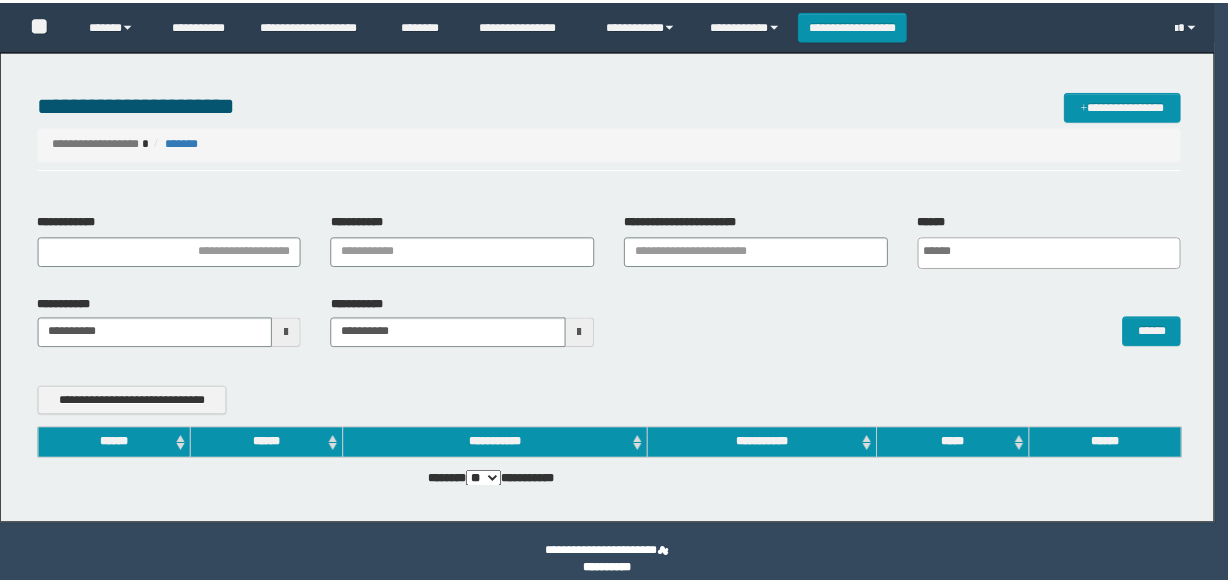 scroll, scrollTop: 0, scrollLeft: 0, axis: both 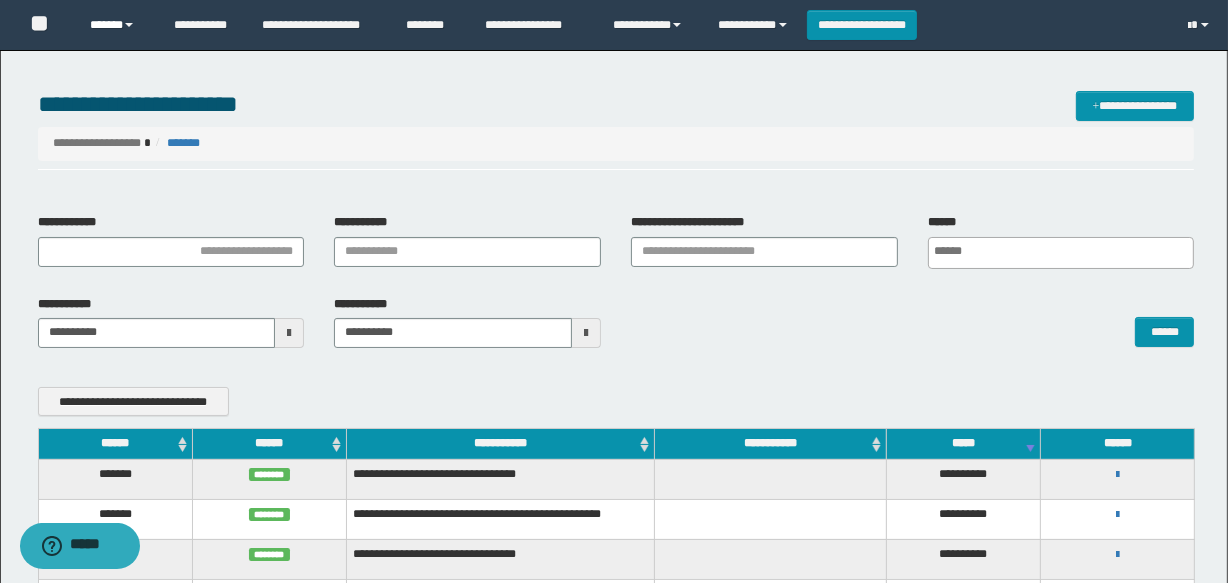 click on "******" at bounding box center (117, 25) 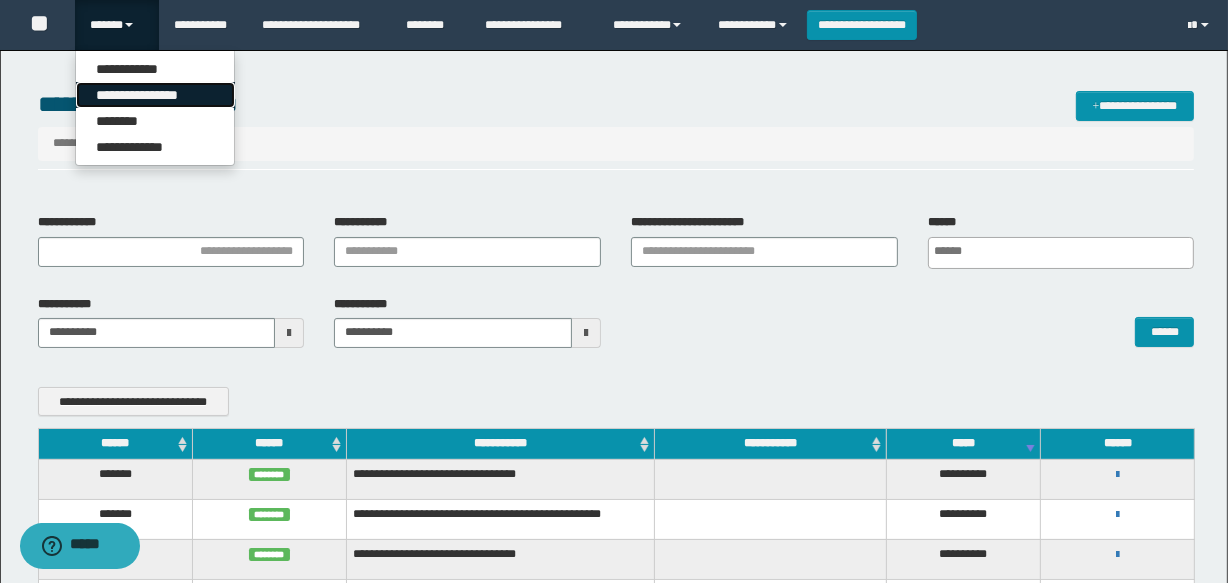 click on "**********" at bounding box center [155, 95] 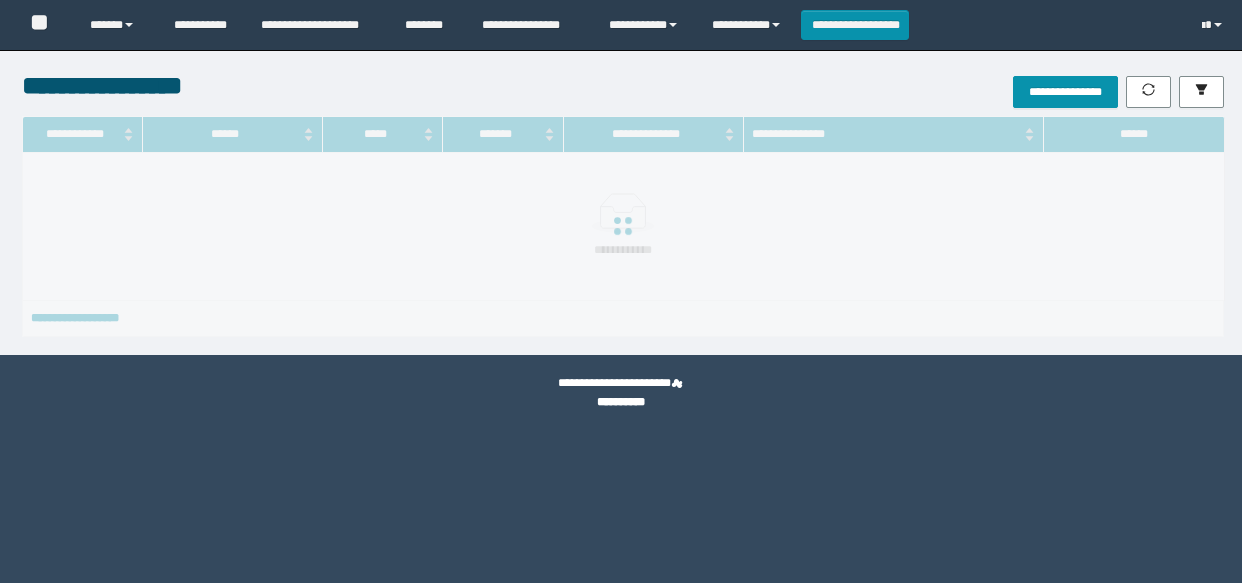 scroll, scrollTop: 0, scrollLeft: 0, axis: both 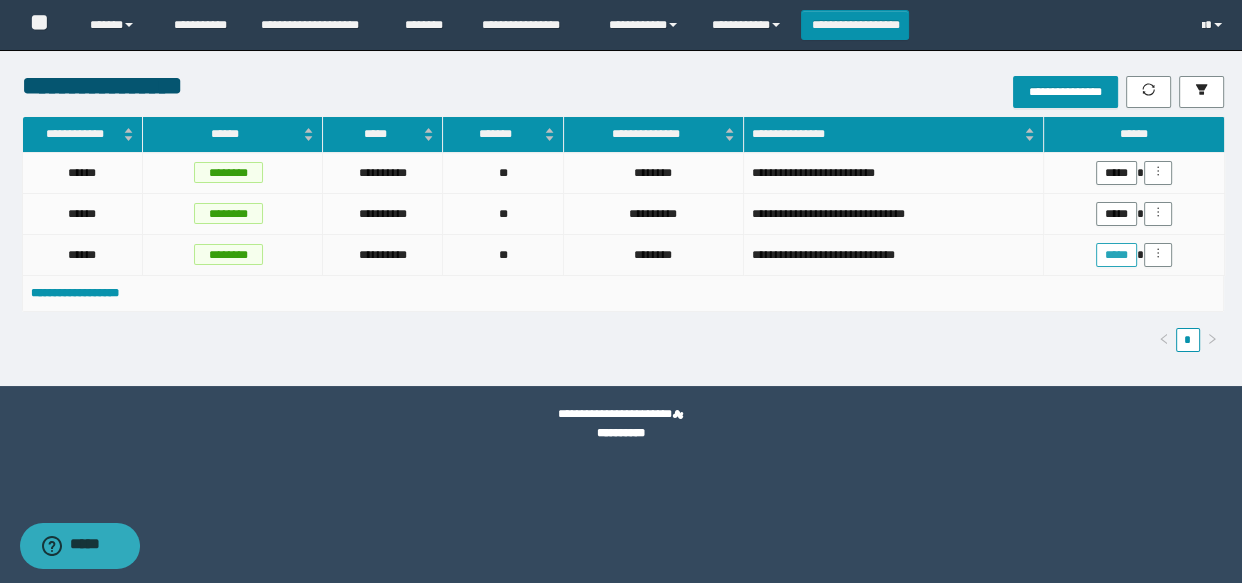 click on "*****" at bounding box center [1116, 255] 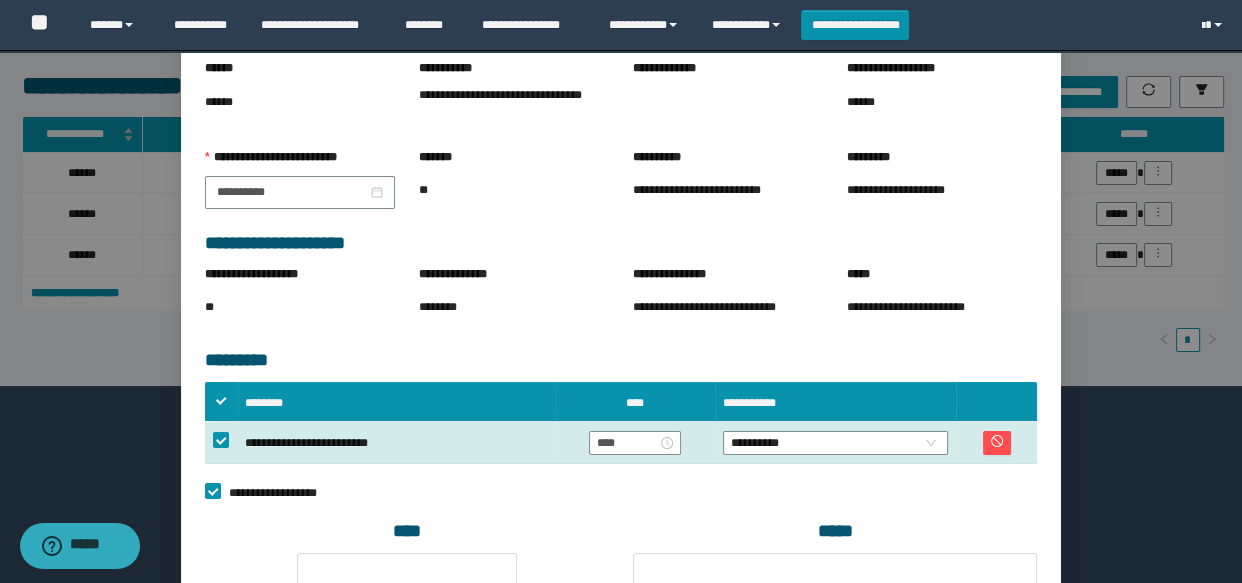scroll, scrollTop: 363, scrollLeft: 0, axis: vertical 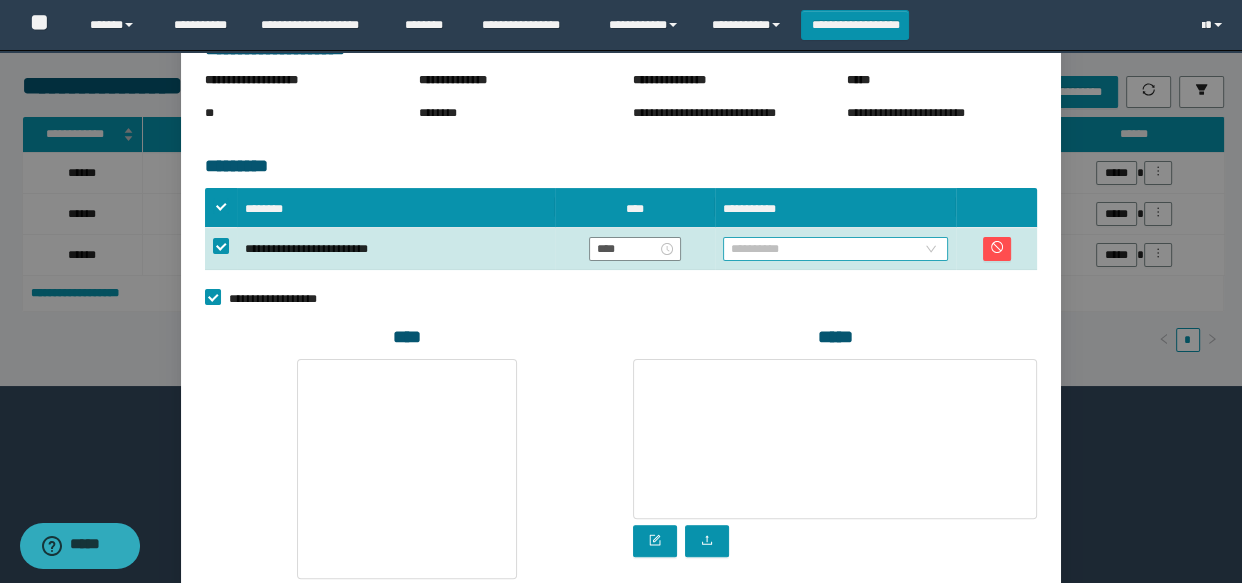 click on "**********" at bounding box center (836, 249) 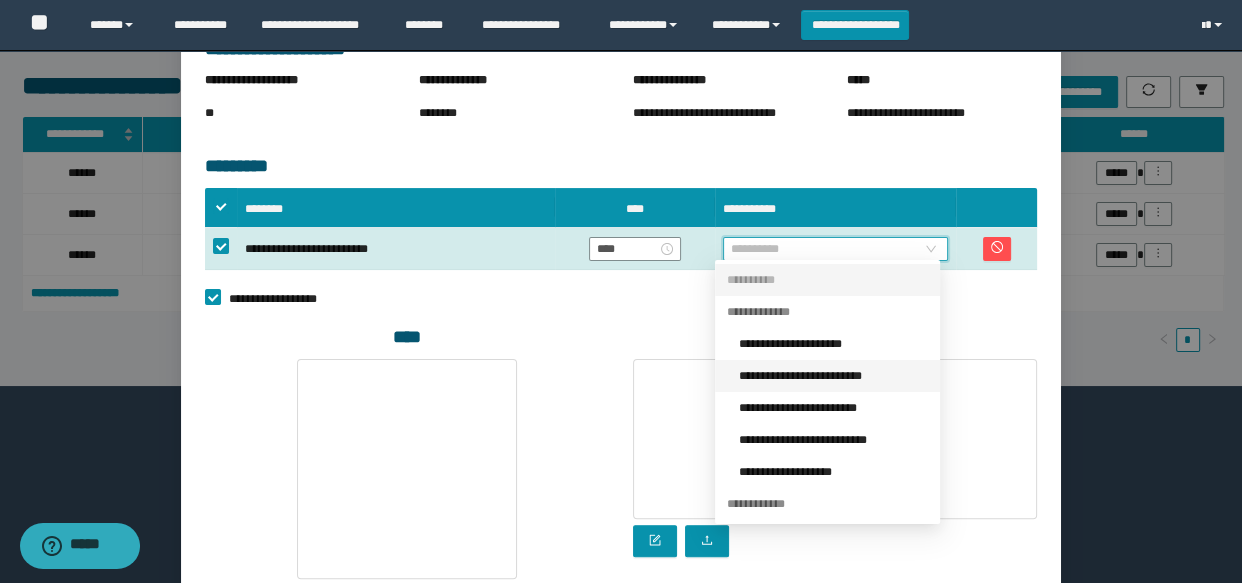 click on "**********" at bounding box center (833, 376) 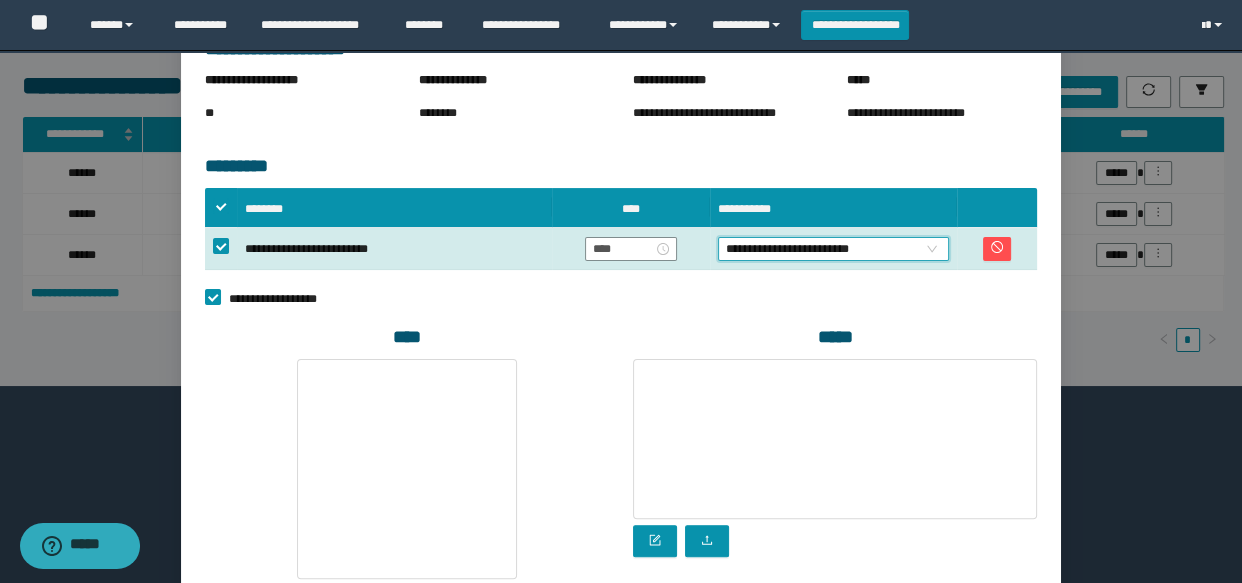 scroll, scrollTop: 742, scrollLeft: 0, axis: vertical 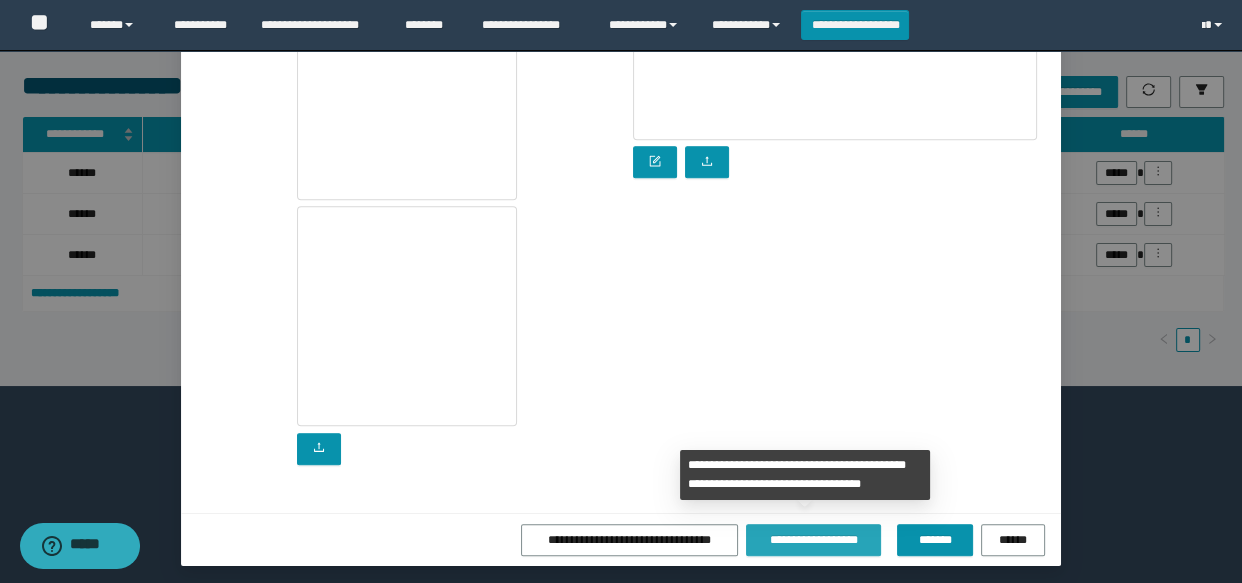 click on "**********" at bounding box center [813, 540] 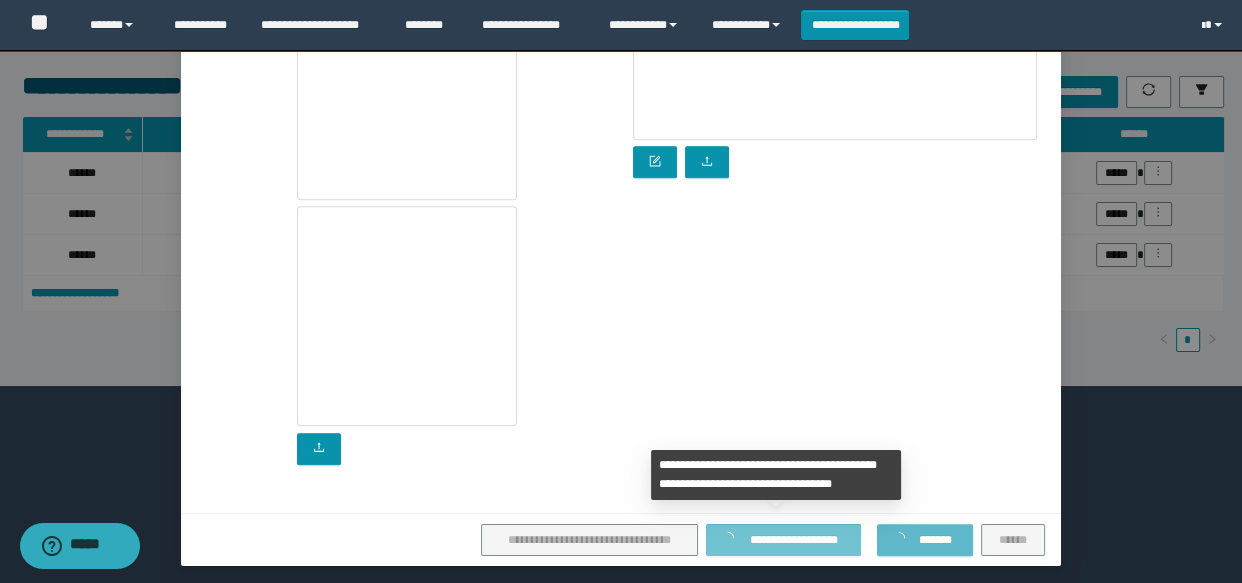 scroll, scrollTop: 198, scrollLeft: 0, axis: vertical 